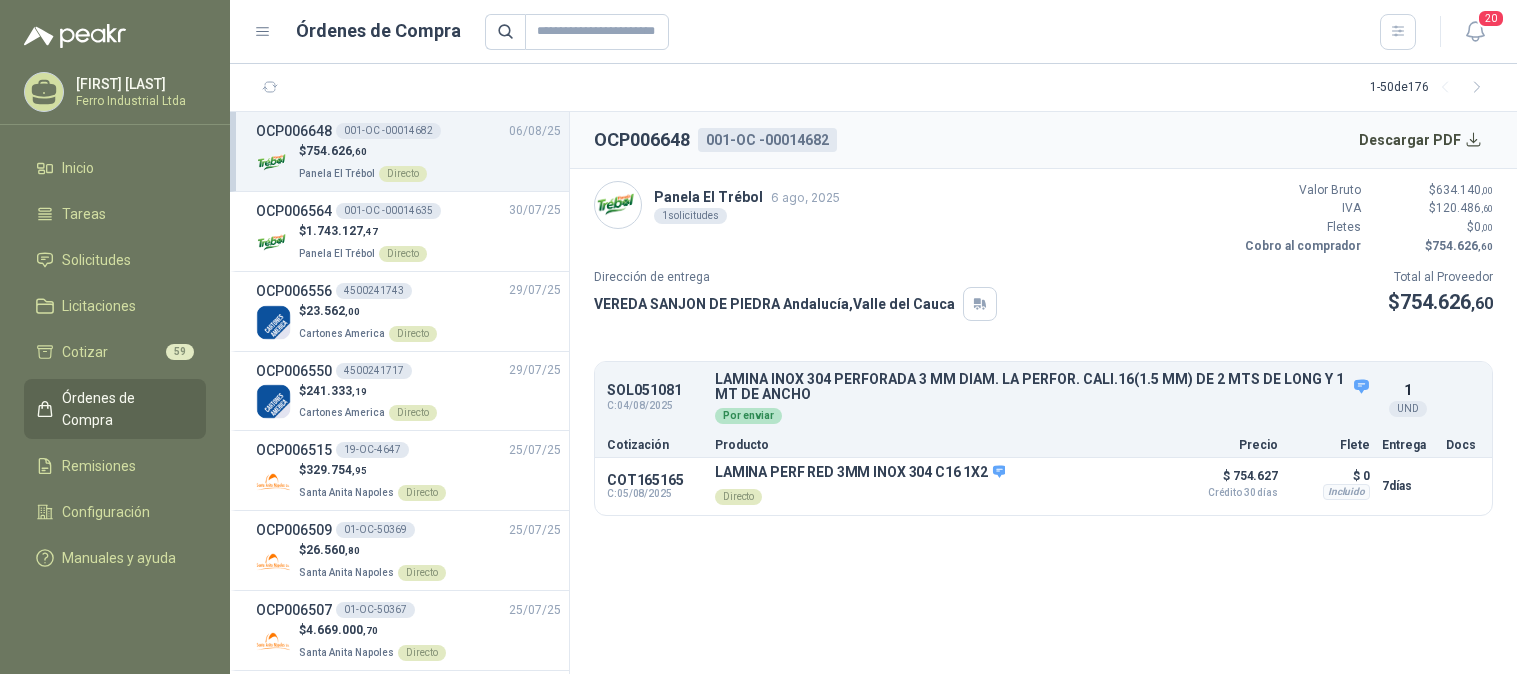 scroll, scrollTop: 0, scrollLeft: 0, axis: both 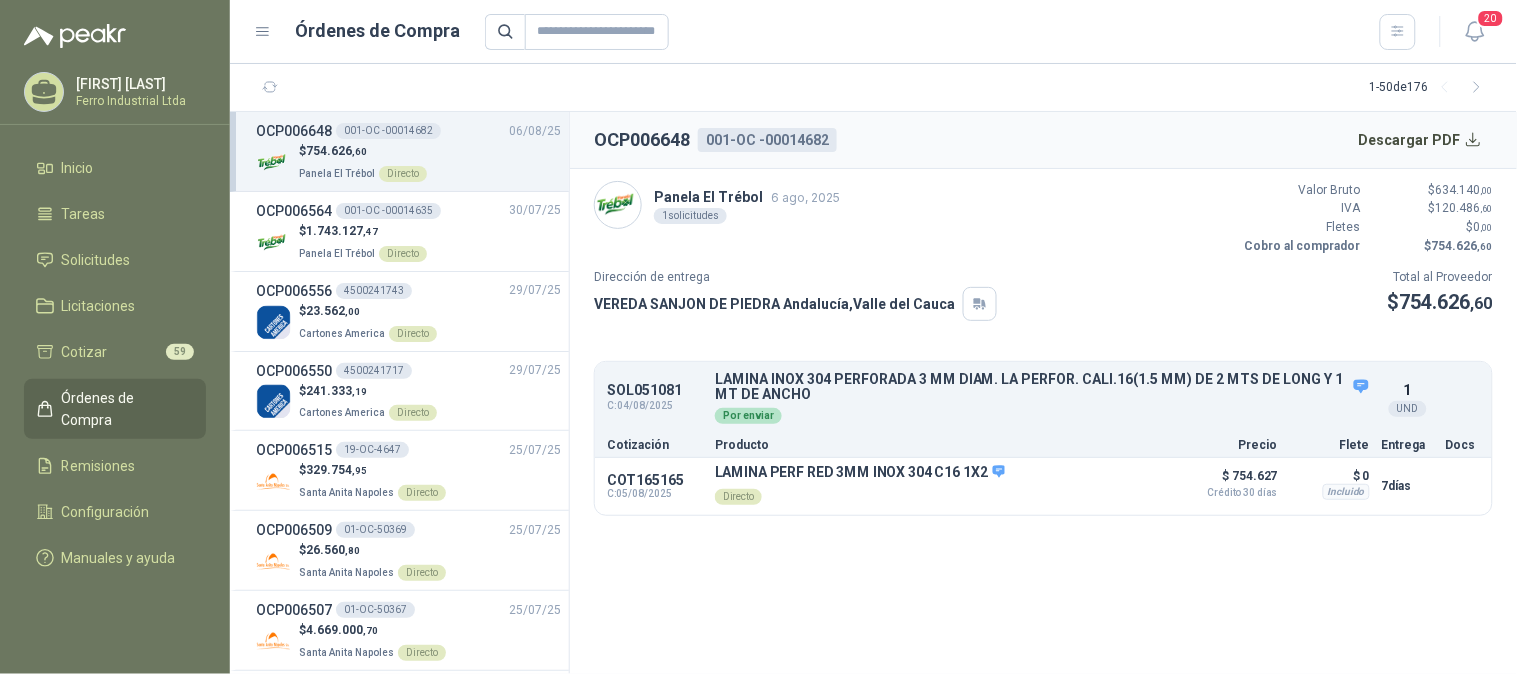 click on "Inicio   Tareas   Solicitudes   Licitaciones   Cotizar 59   Órdenes de Compra   Remisiones   Configuración   Manuales y ayuda" at bounding box center (115, 367) 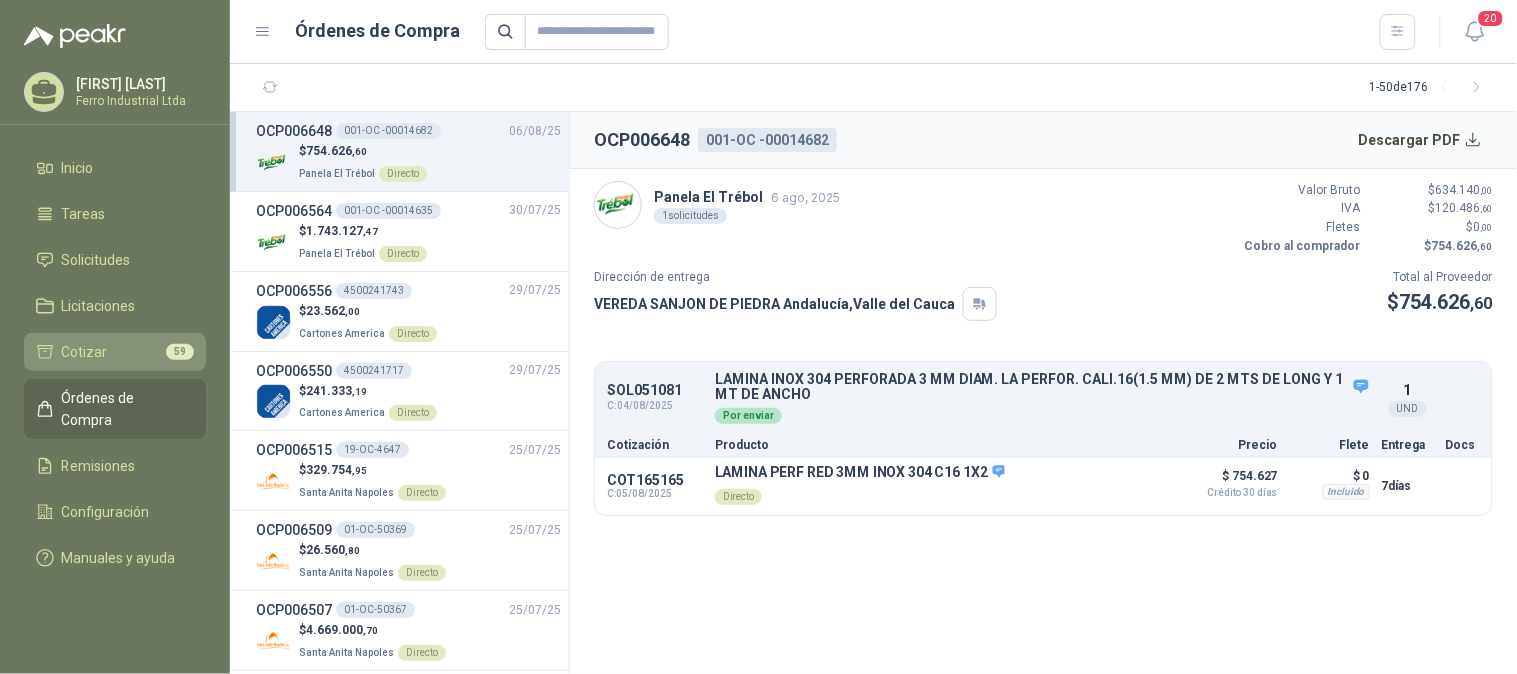 click on "Cotizar" at bounding box center (85, 352) 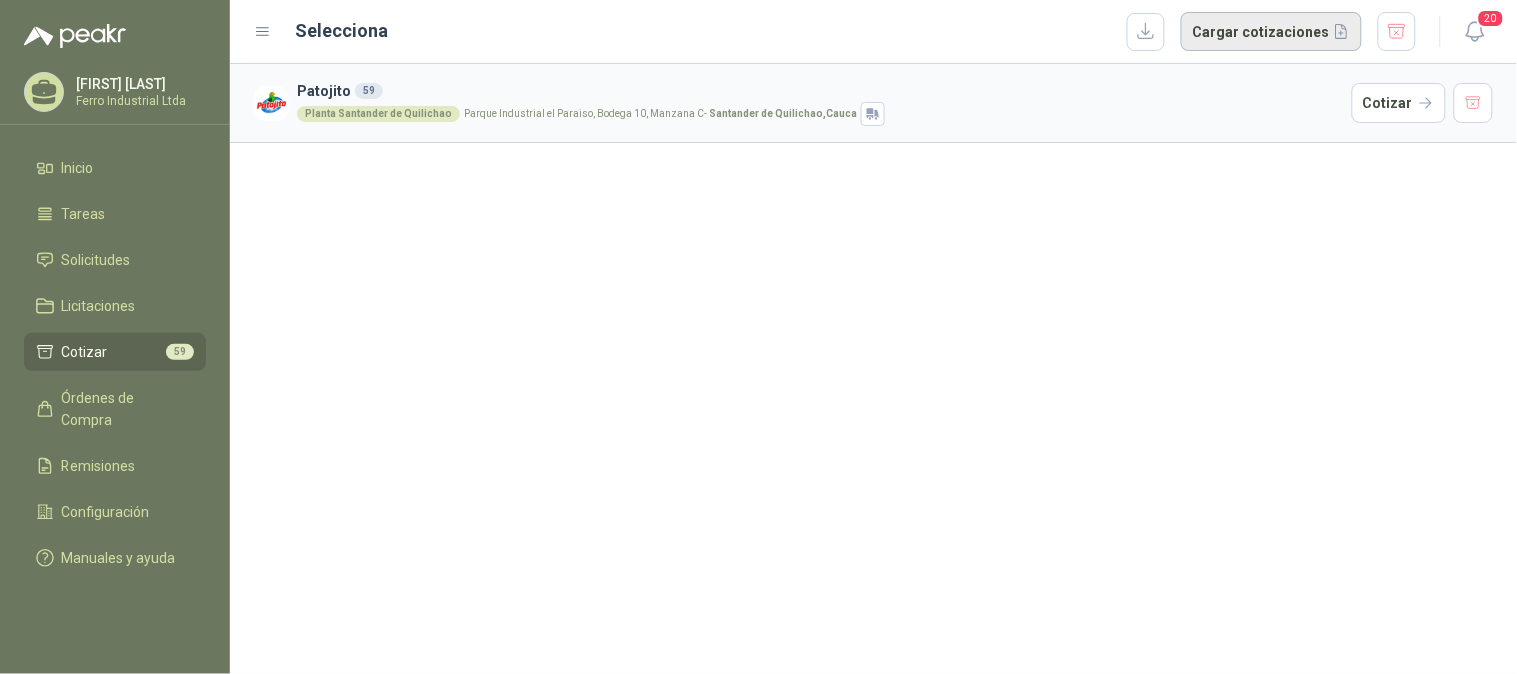 click on "Cargar cotizaciones" at bounding box center (1271, 32) 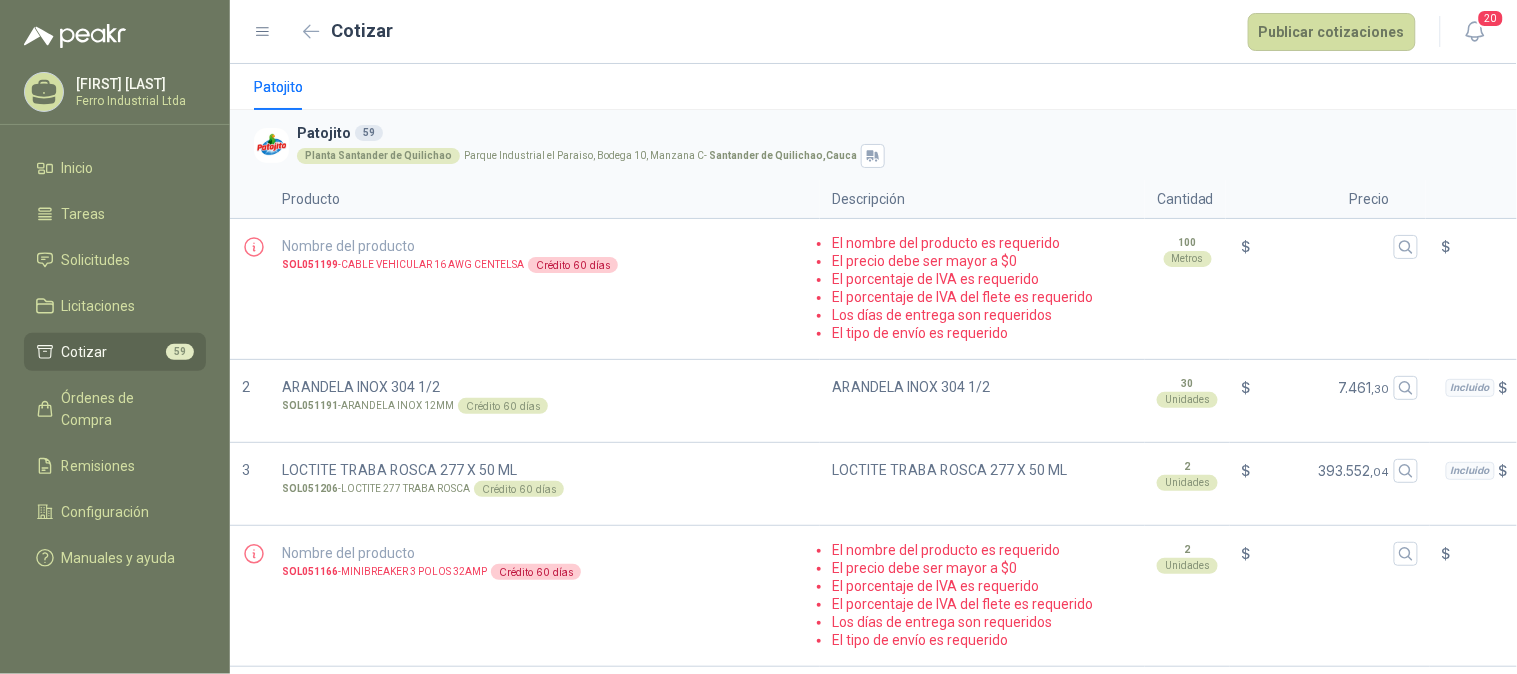 click on "Cotizar Publicar cotizaciones 20" at bounding box center [873, 32] 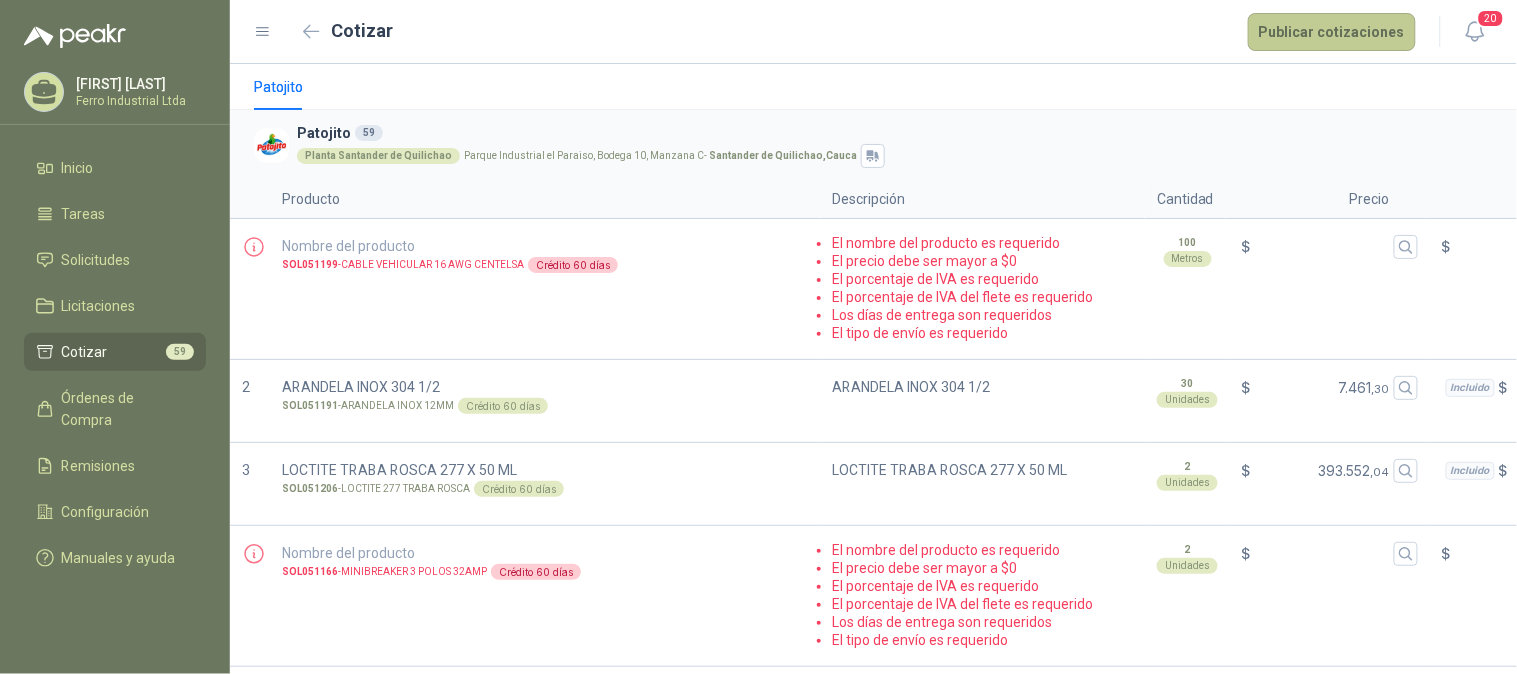 click on "Publicar cotizaciones" at bounding box center [1332, 32] 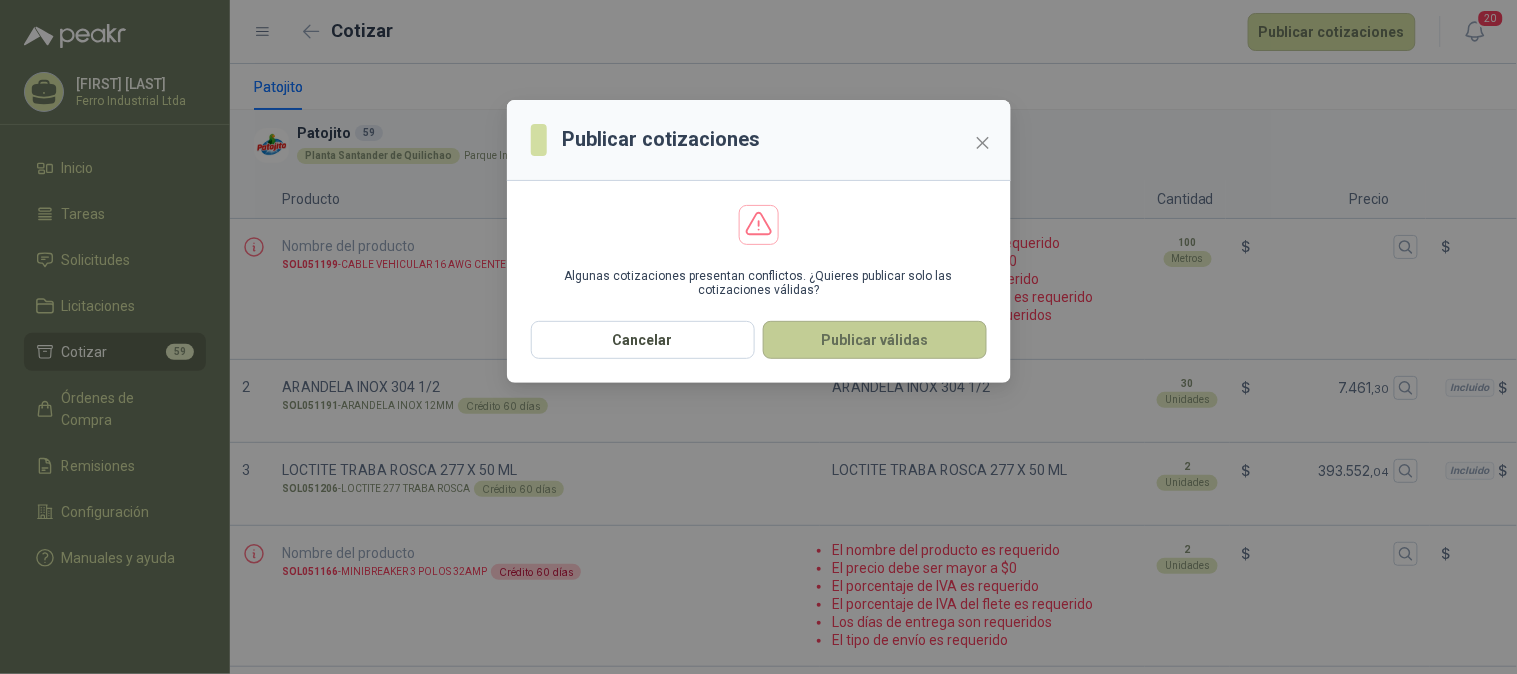 click on "Publicar válidas" at bounding box center (875, 340) 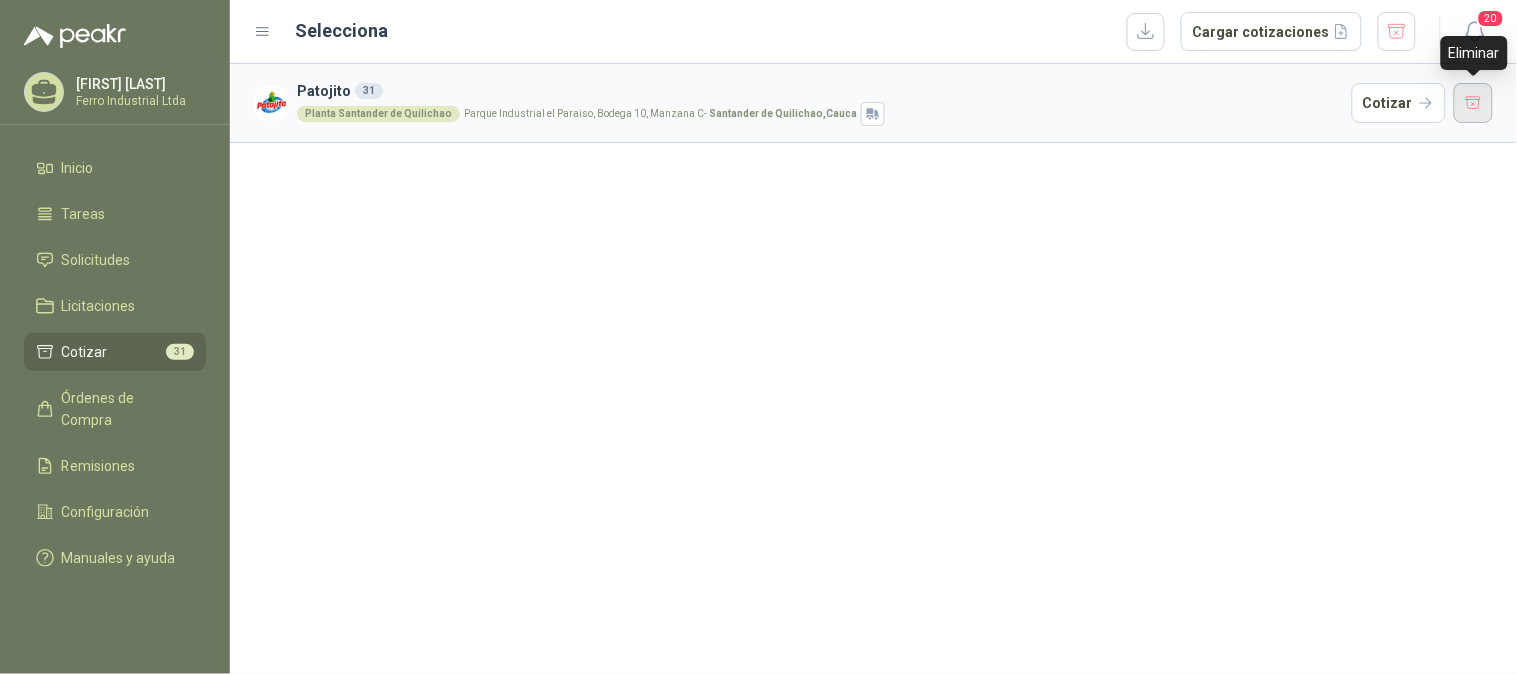 click at bounding box center [1474, 103] 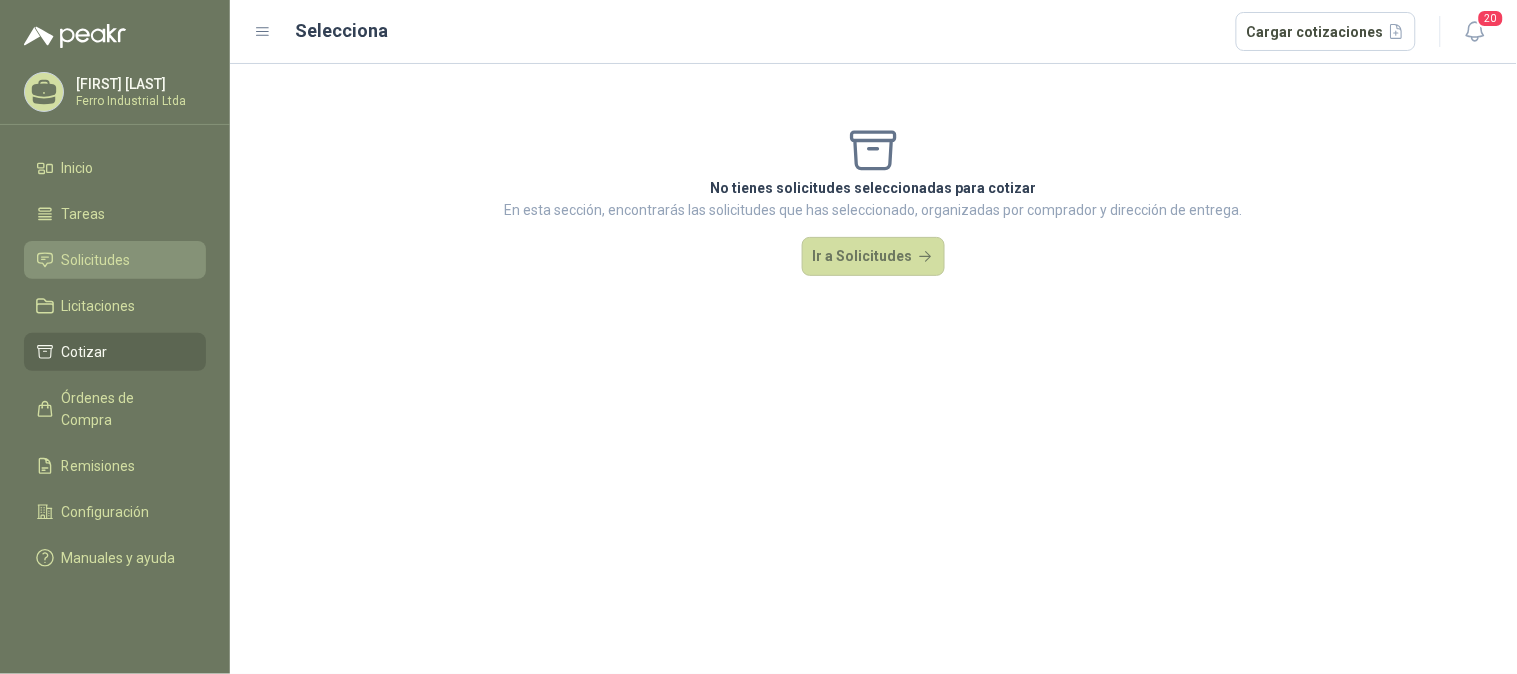 click on "Solicitudes" at bounding box center (96, 260) 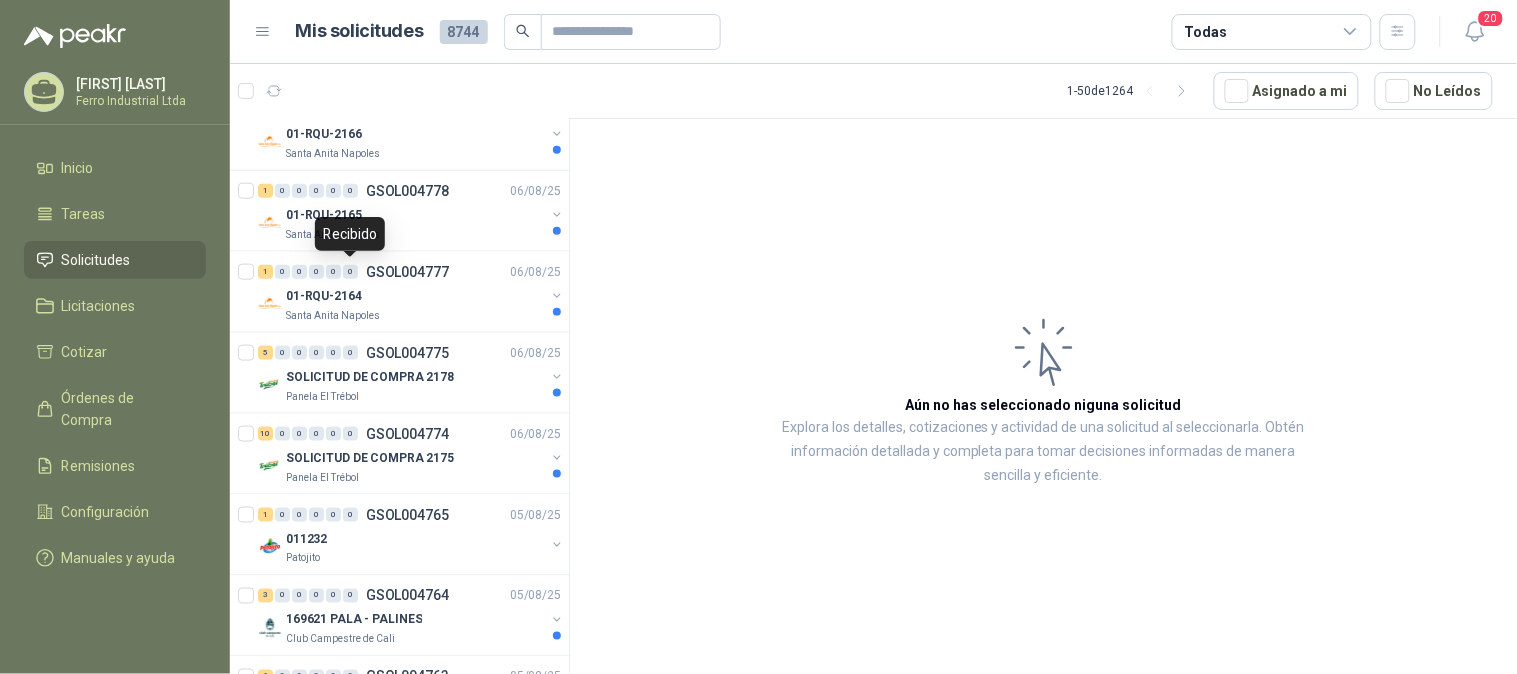 scroll, scrollTop: 666, scrollLeft: 0, axis: vertical 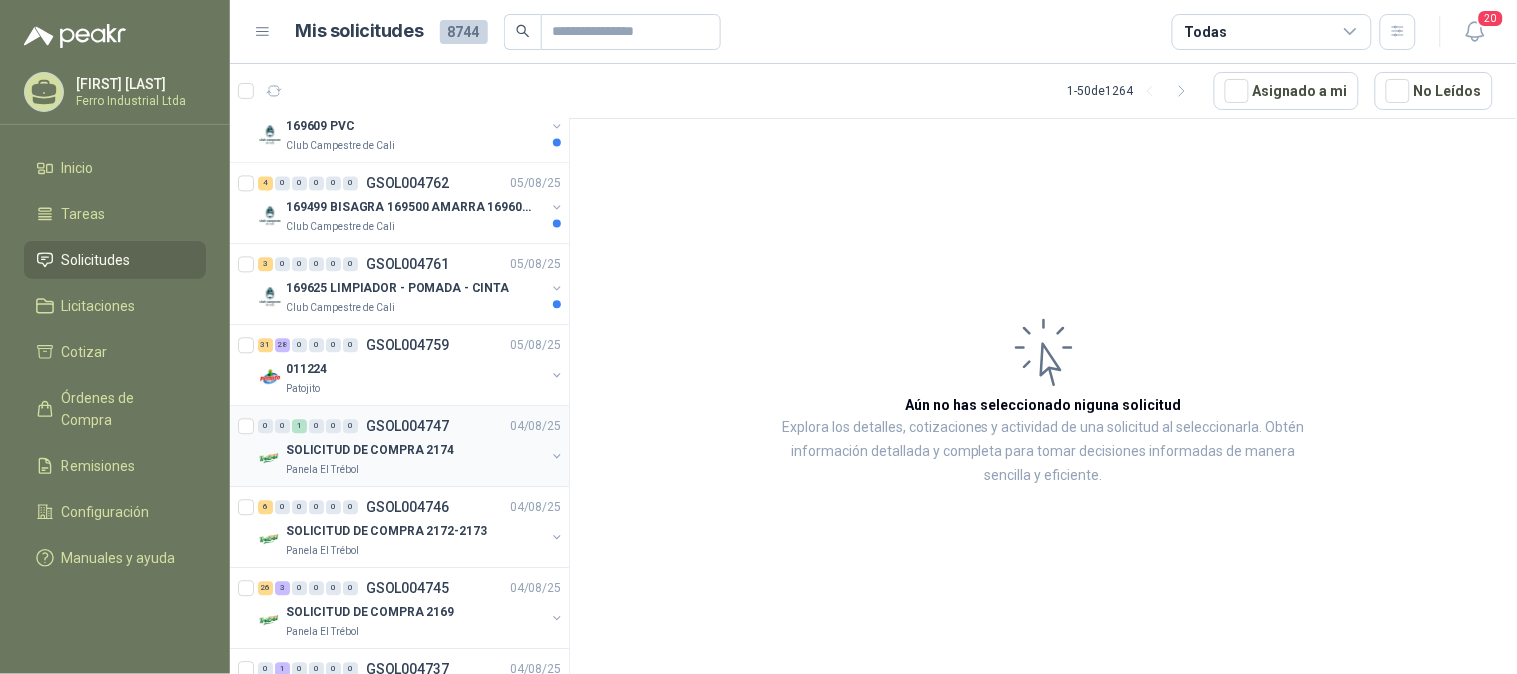 click on "SOLICITUD DE COMPRA 2174" at bounding box center [370, 450] 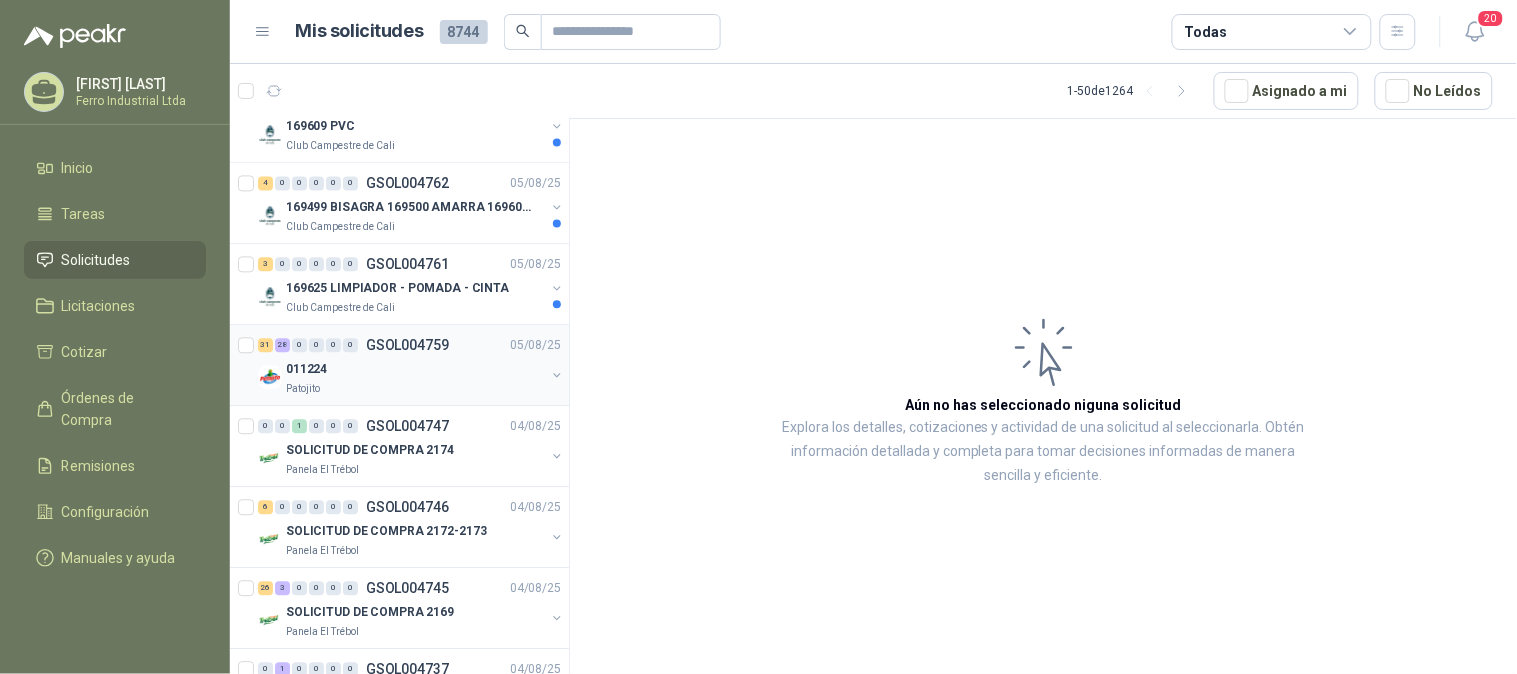 click on "Patojito" at bounding box center (415, 389) 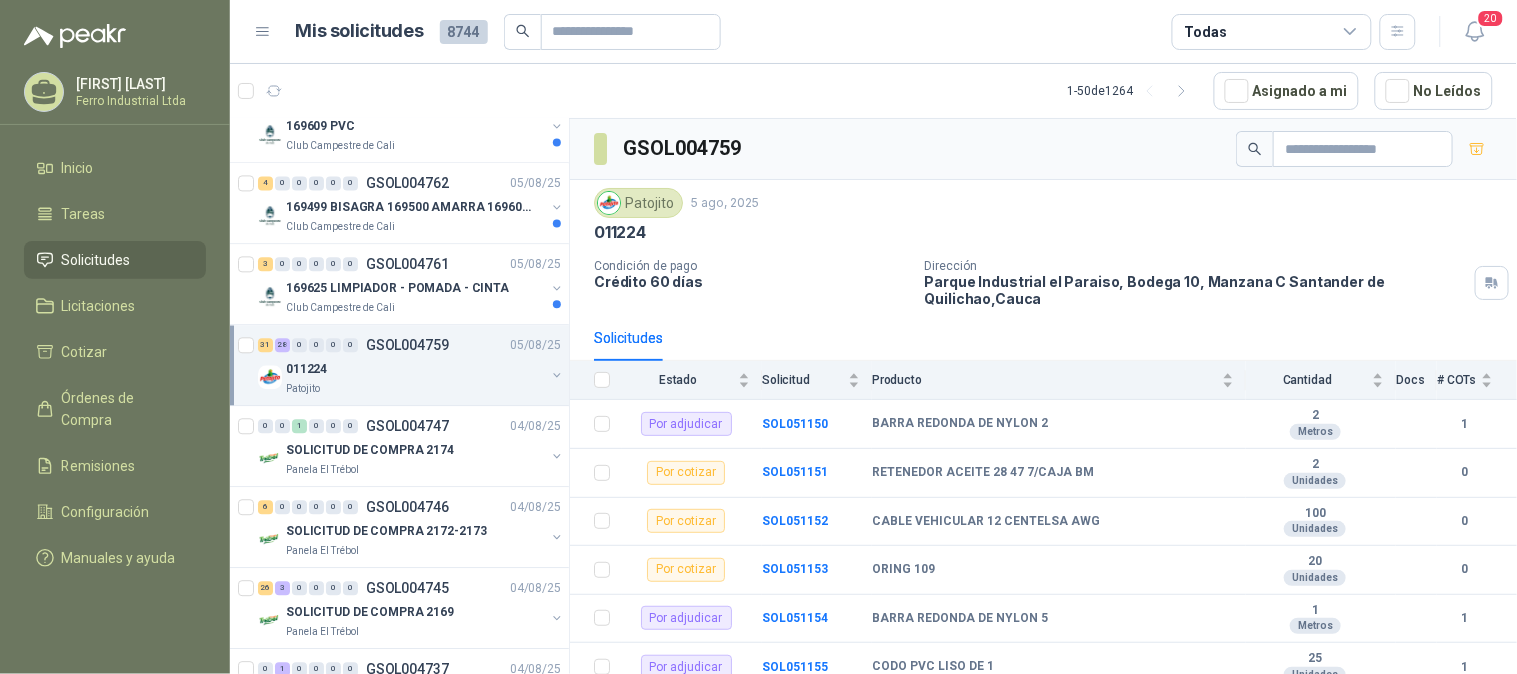 scroll, scrollTop: 1000, scrollLeft: 0, axis: vertical 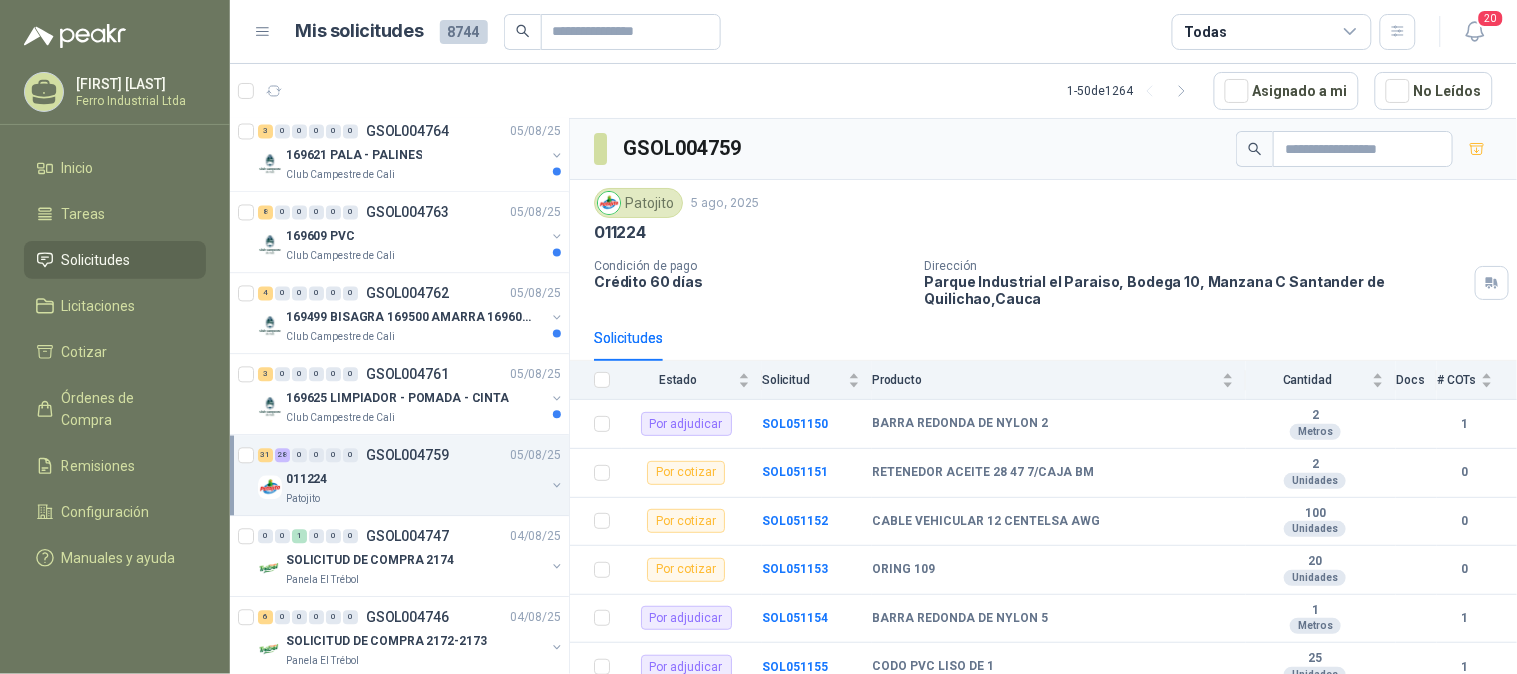 click on "3   0   0   0   0   0   GSOL004761" at bounding box center (353, 375) 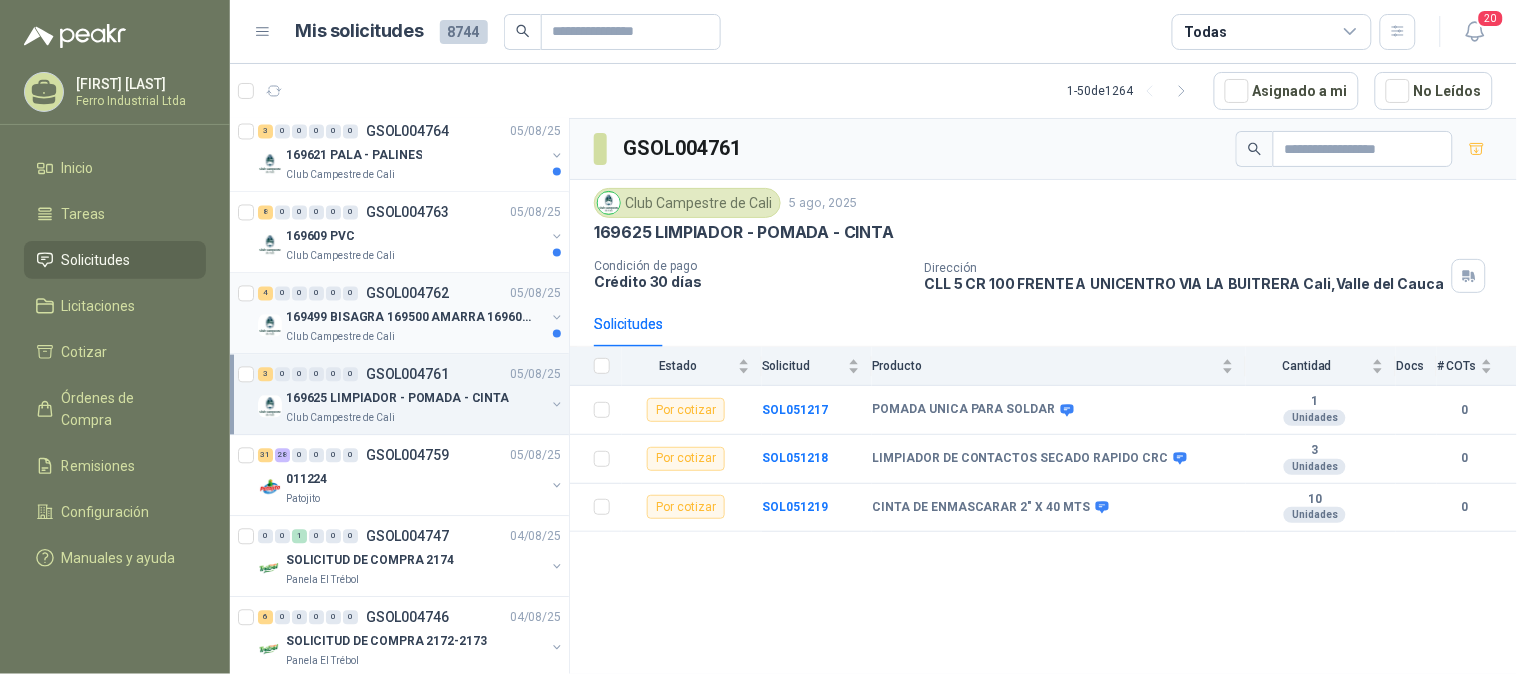 click on "169499 BISAGRA 169500 AMARRA 169601 BUJ 169617 CER" at bounding box center [410, 318] 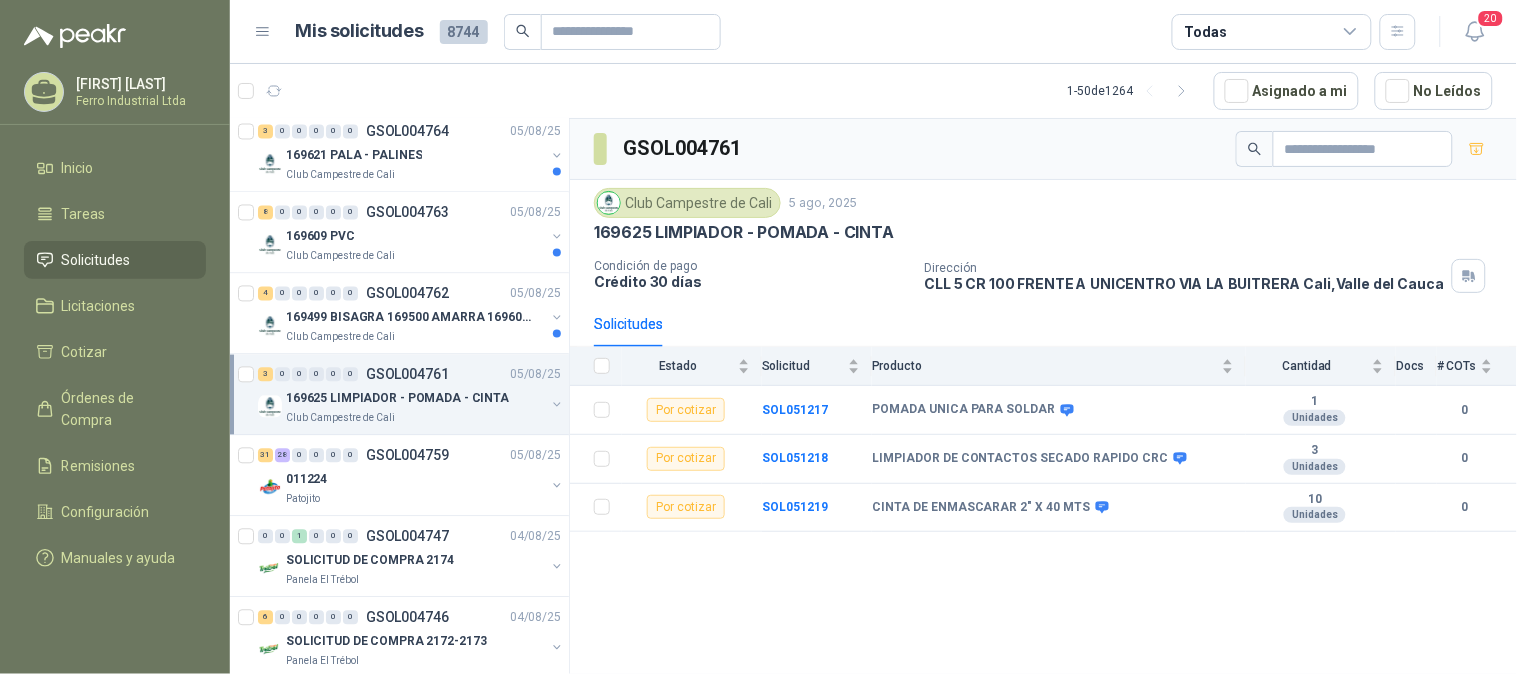 click on "GSOL004761   Club Campestre de Cali 5 ago, [YEAR]   169625 LIMPIADOR - POMADA - CINTA  Condición de pago Crédito 30 días Dirección CLL 5 CR 100 FRENTE A UNICENTRO VIA LA BUITRERA   Cali ,  Valle del Cauca Solicitudes Estado Solicitud Producto Cantidad Docs # COTs Por cotizar SOL051217 POMADA UNICA PARA SOLDAR 1 Unidades 0 Por cotizar SOL051218 LIMPIADOR DE CONTACTOS SECADO RAPIDO CRC 3 Unidades 0 Por cotizar SOL051219 CINTA DE ENMASCARAR 2" X 40 MTS 10 Unidades 0" at bounding box center (1043, 400) 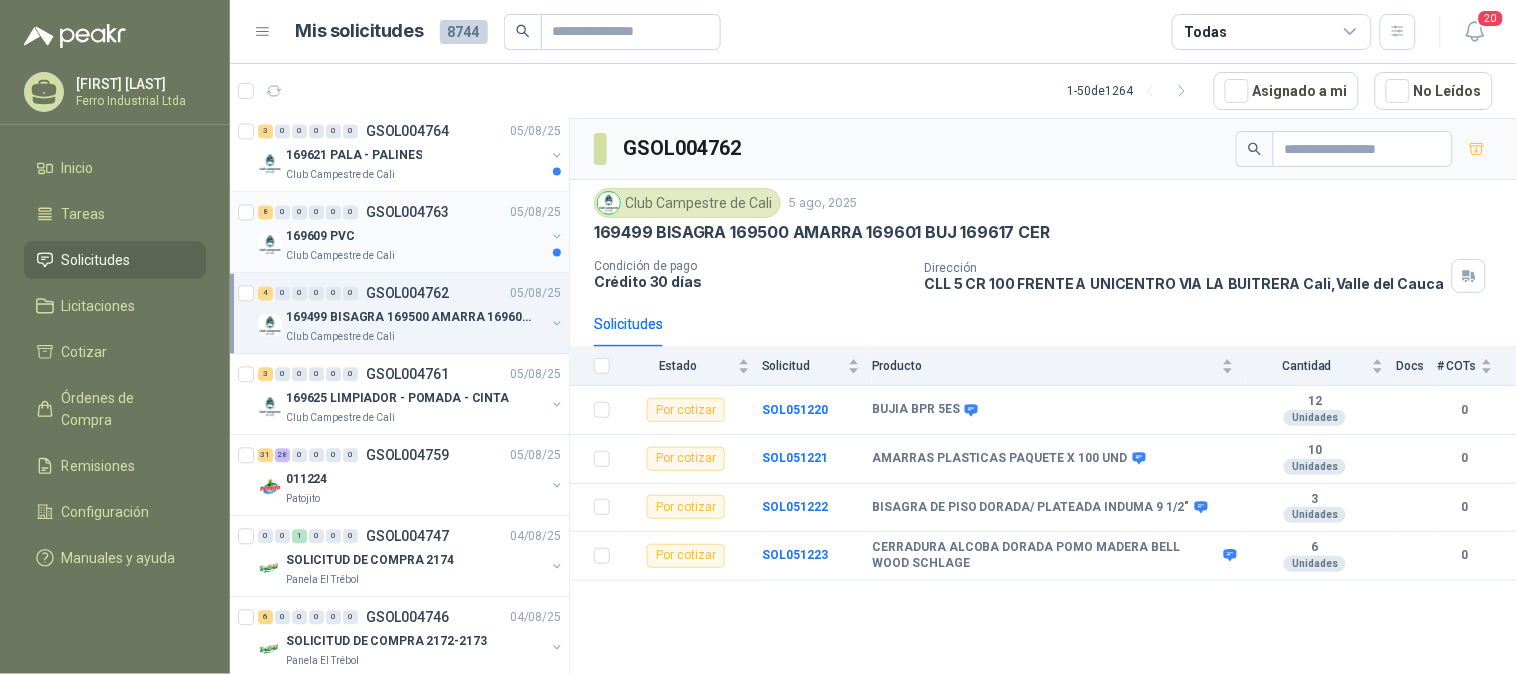 click on "Club Campestre de Cali" at bounding box center [415, 257] 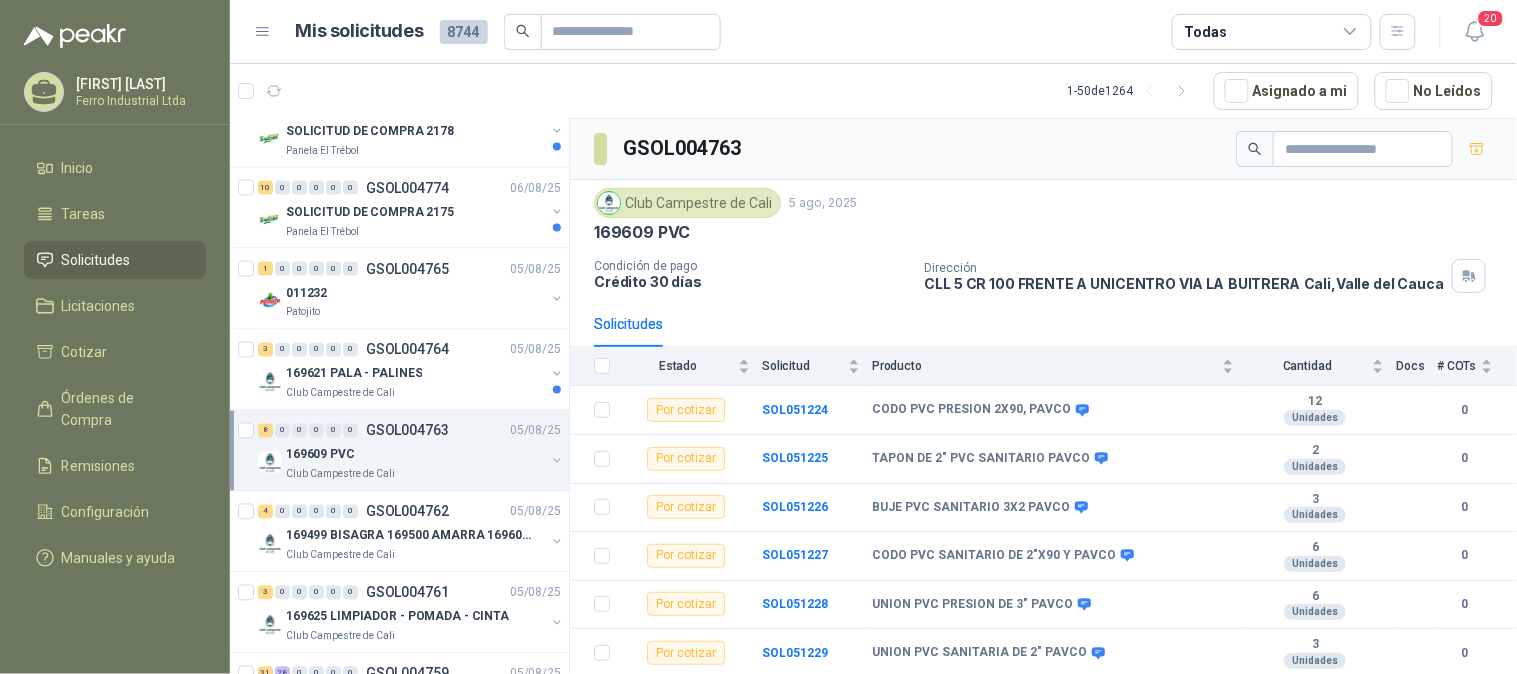 scroll, scrollTop: 777, scrollLeft: 0, axis: vertical 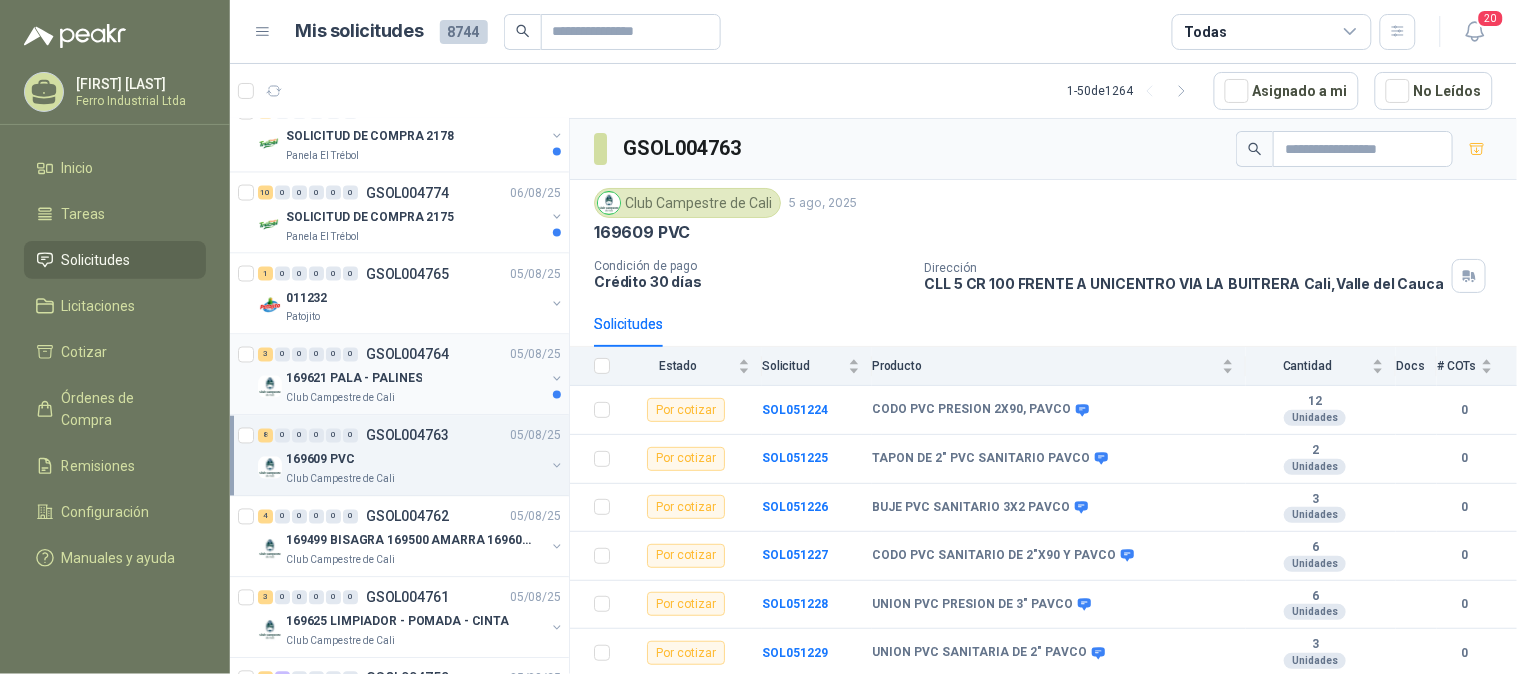 click on "169621 PALA - PALINES" at bounding box center (354, 379) 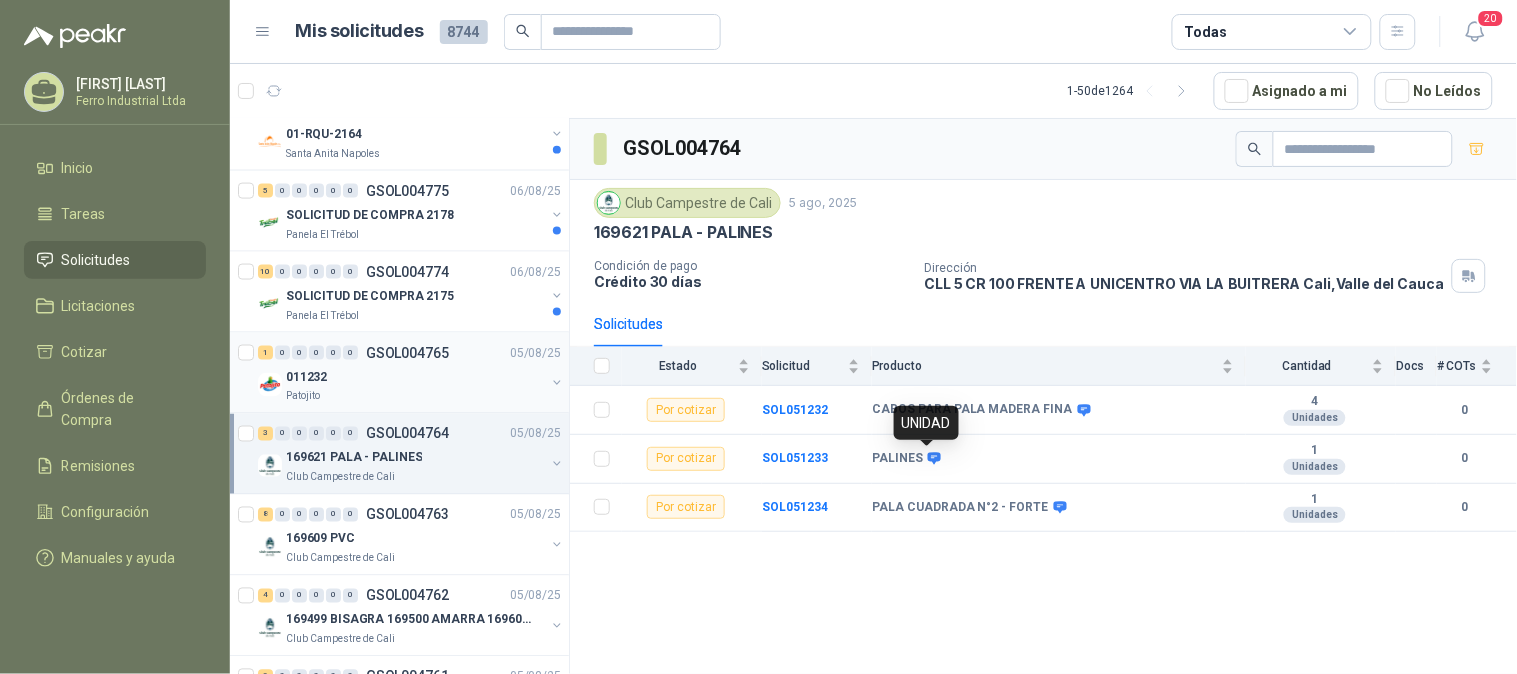 scroll, scrollTop: 666, scrollLeft: 0, axis: vertical 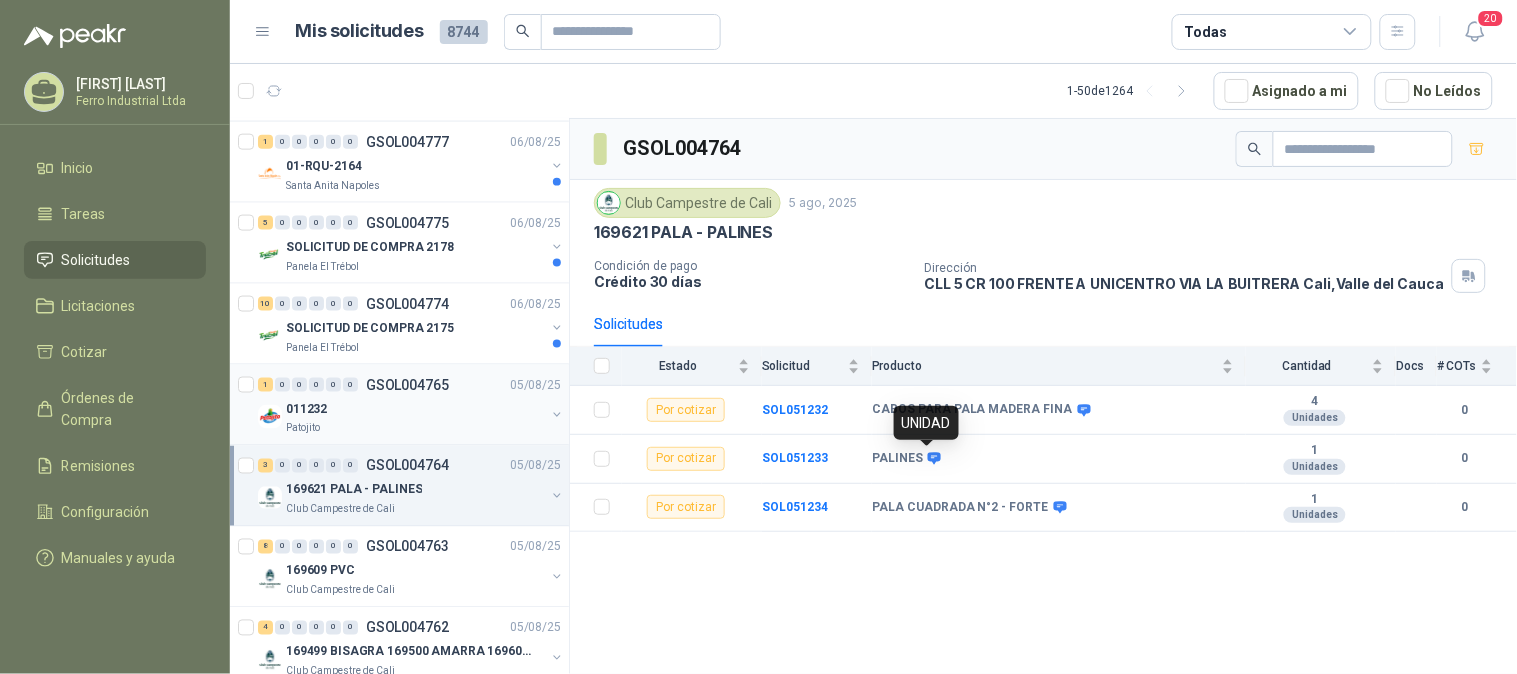 click on "011232" at bounding box center (415, 409) 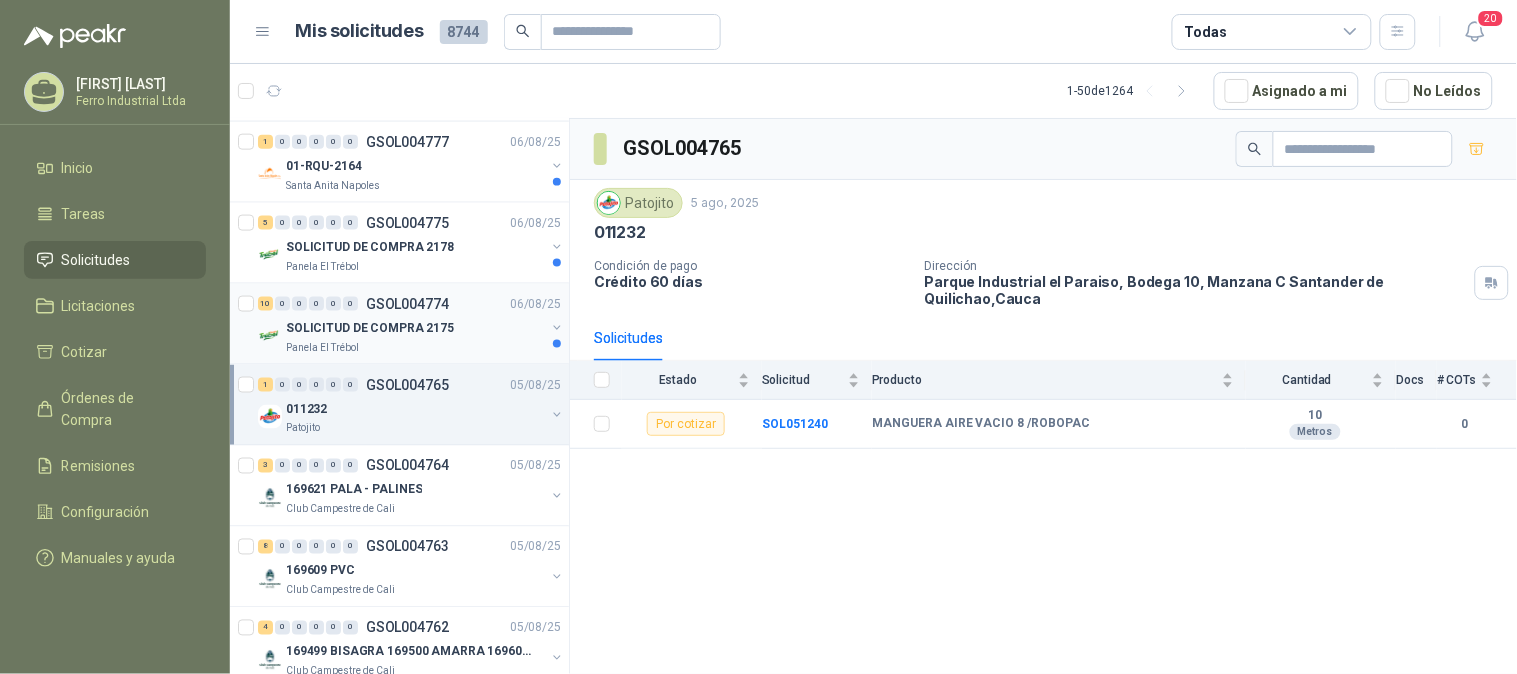 click on "Panela El Trébol" at bounding box center [415, 348] 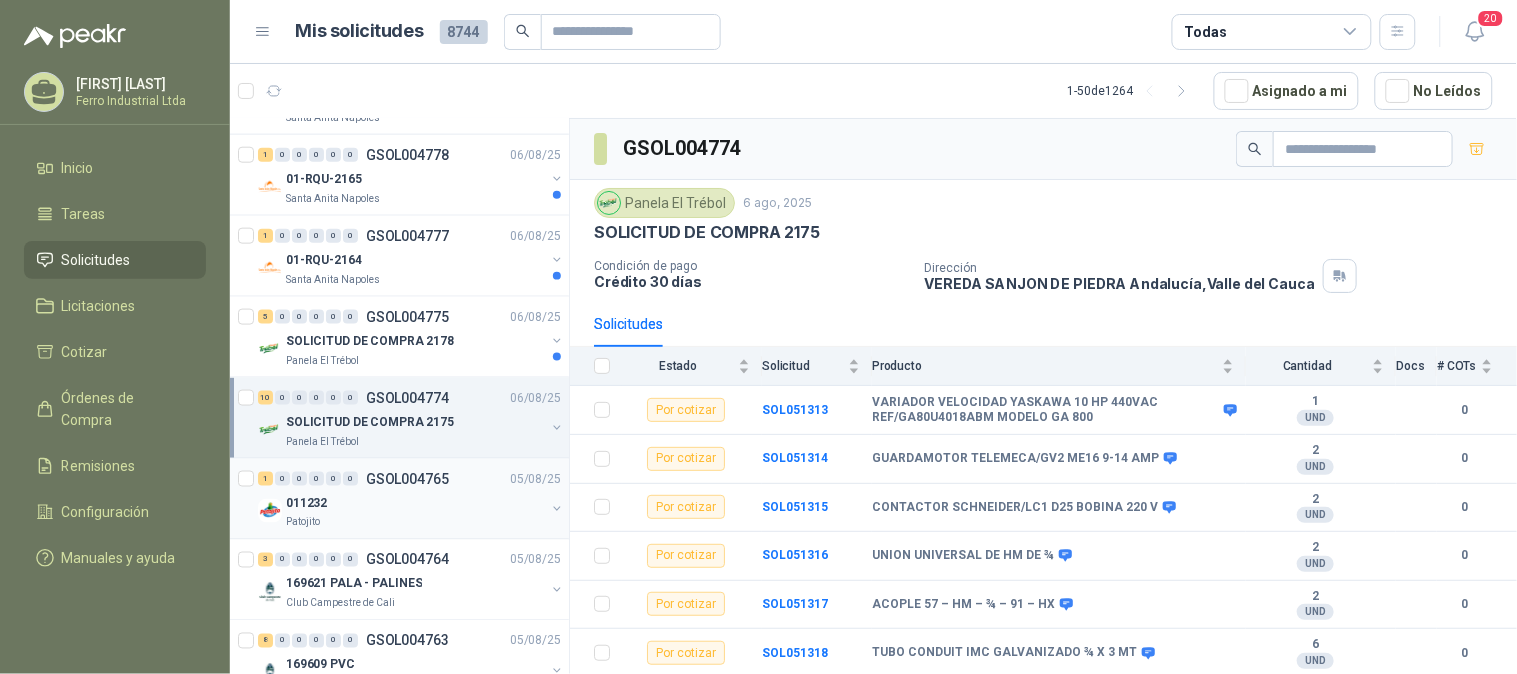 scroll, scrollTop: 555, scrollLeft: 0, axis: vertical 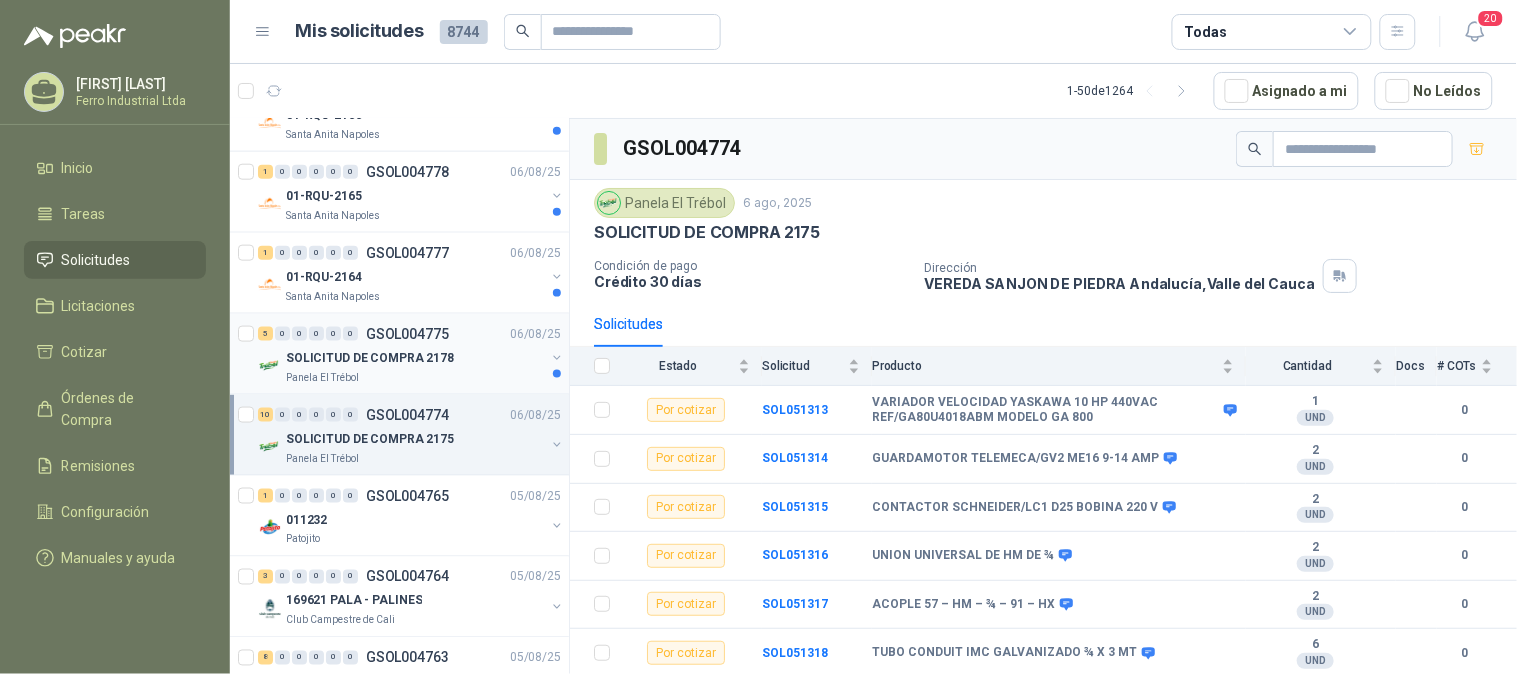 click on "SOLICITUD DE COMPRA 2178" at bounding box center (370, 358) 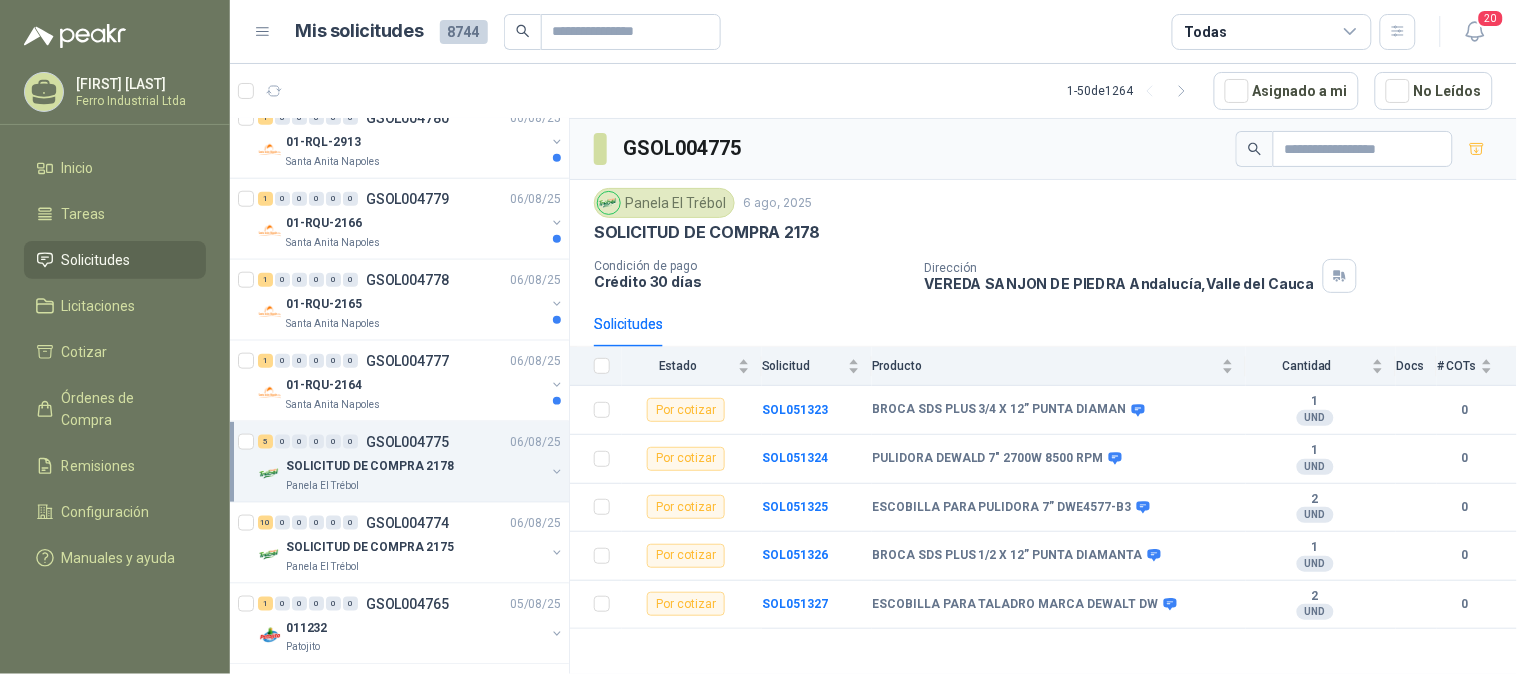 scroll, scrollTop: 444, scrollLeft: 0, axis: vertical 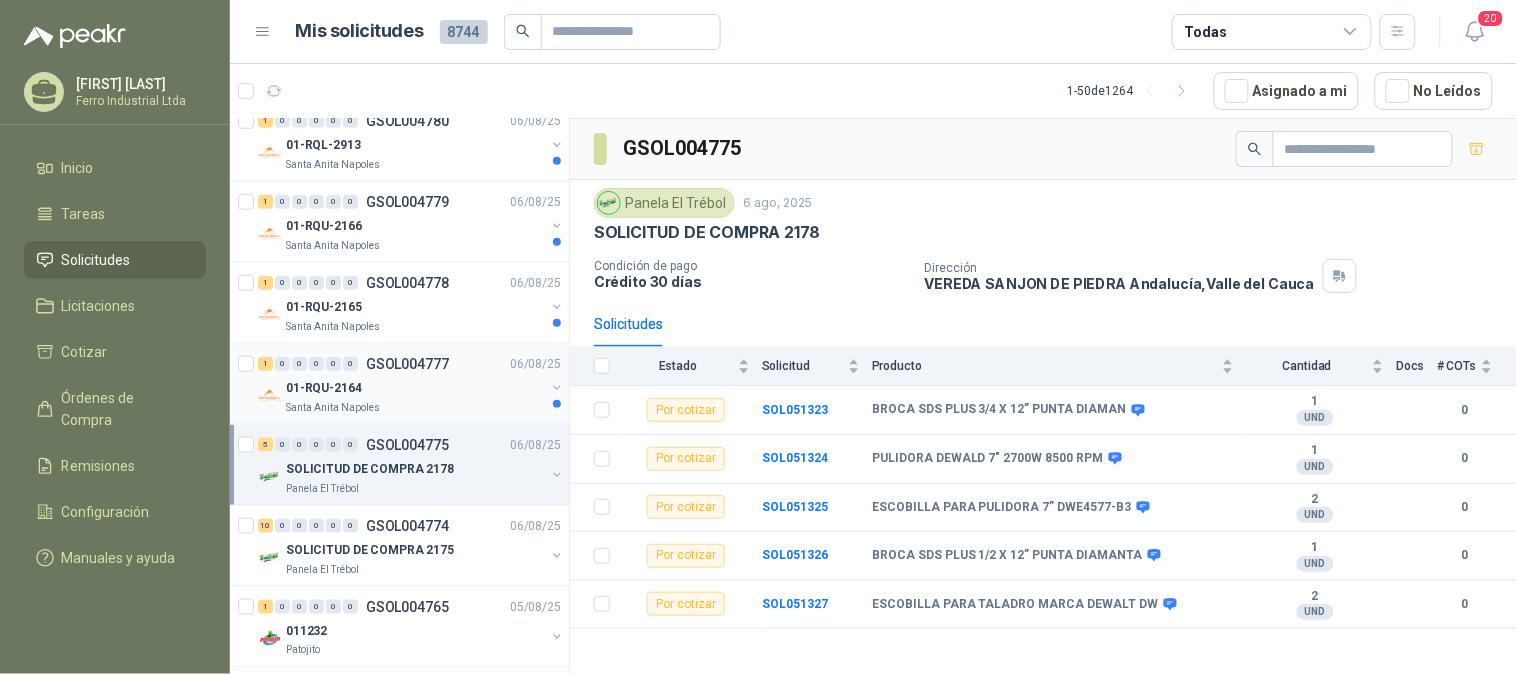 click on "01-RQU-2164" at bounding box center (415, 388) 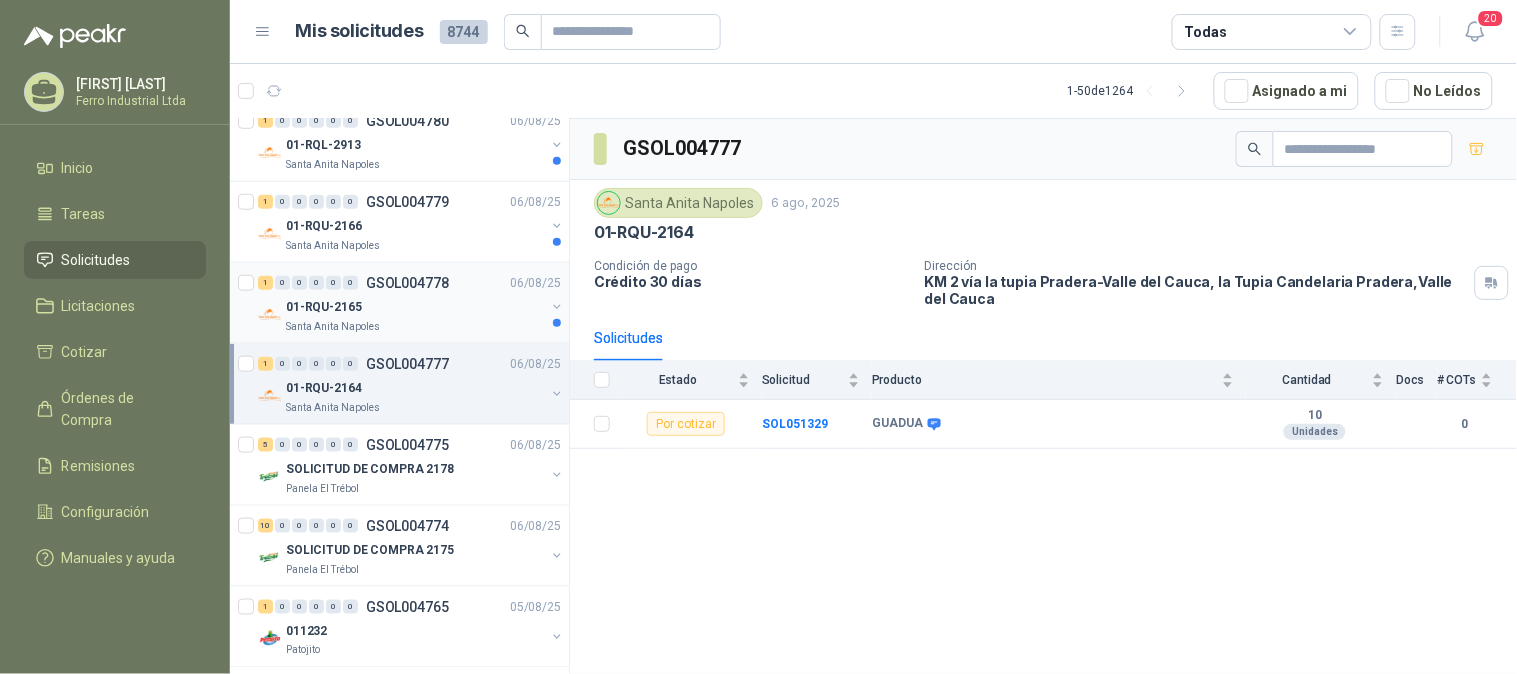 click on "01-RQU-2165" at bounding box center [415, 307] 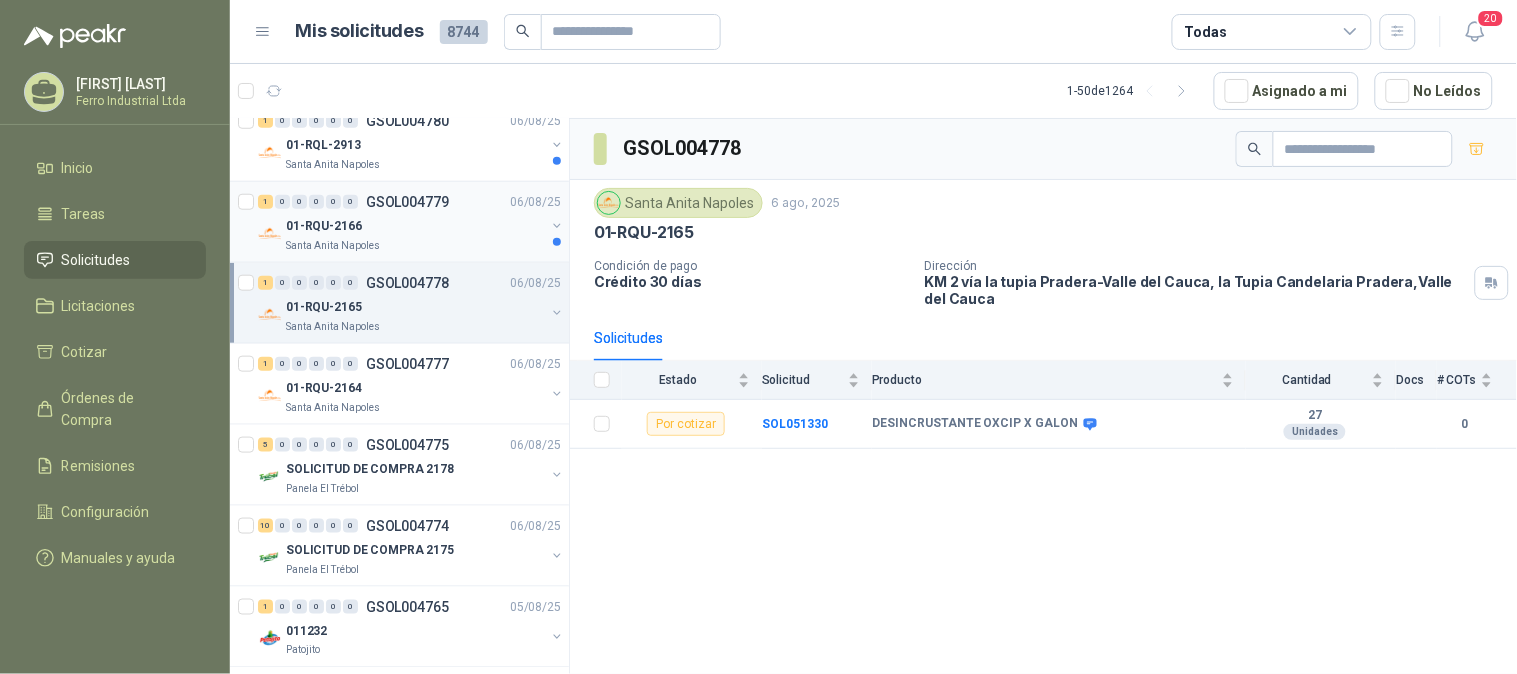 click on "01-RQU-2166" at bounding box center (415, 226) 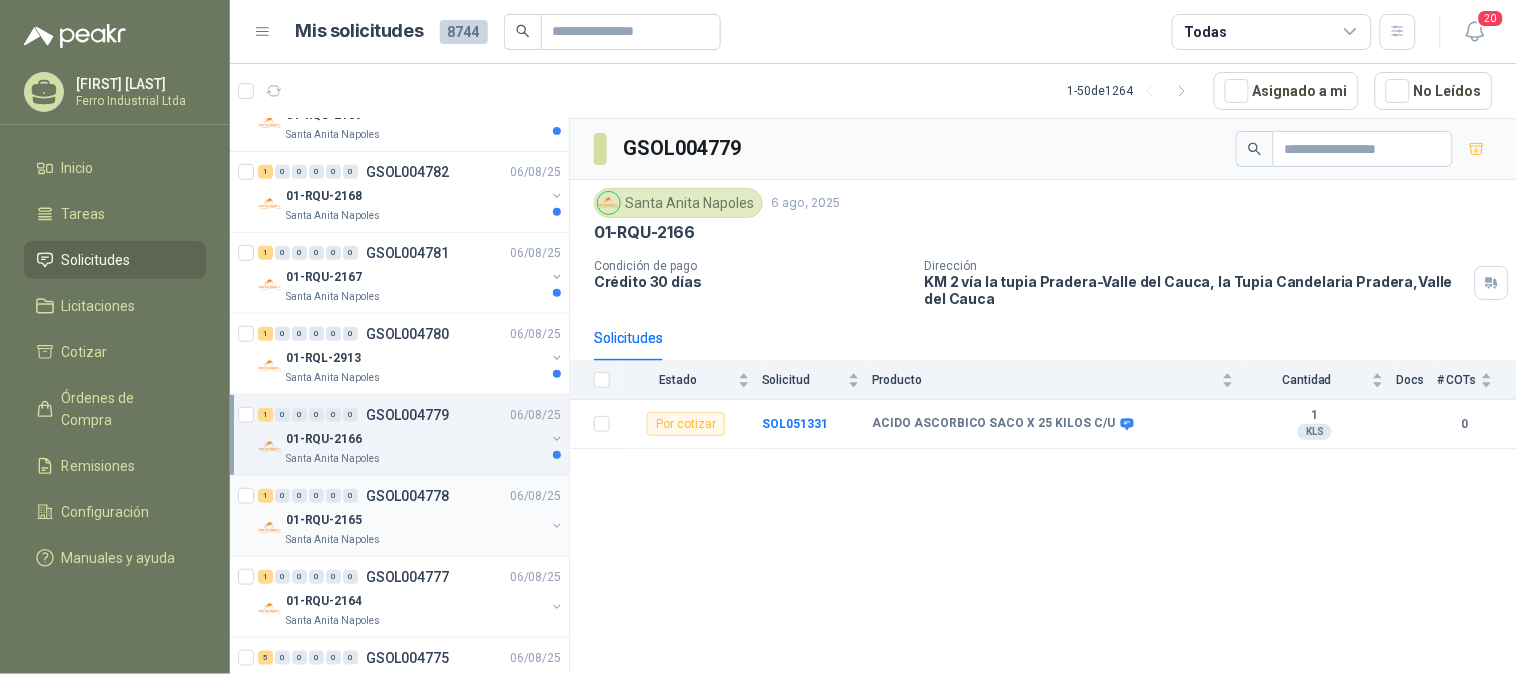 scroll, scrollTop: 222, scrollLeft: 0, axis: vertical 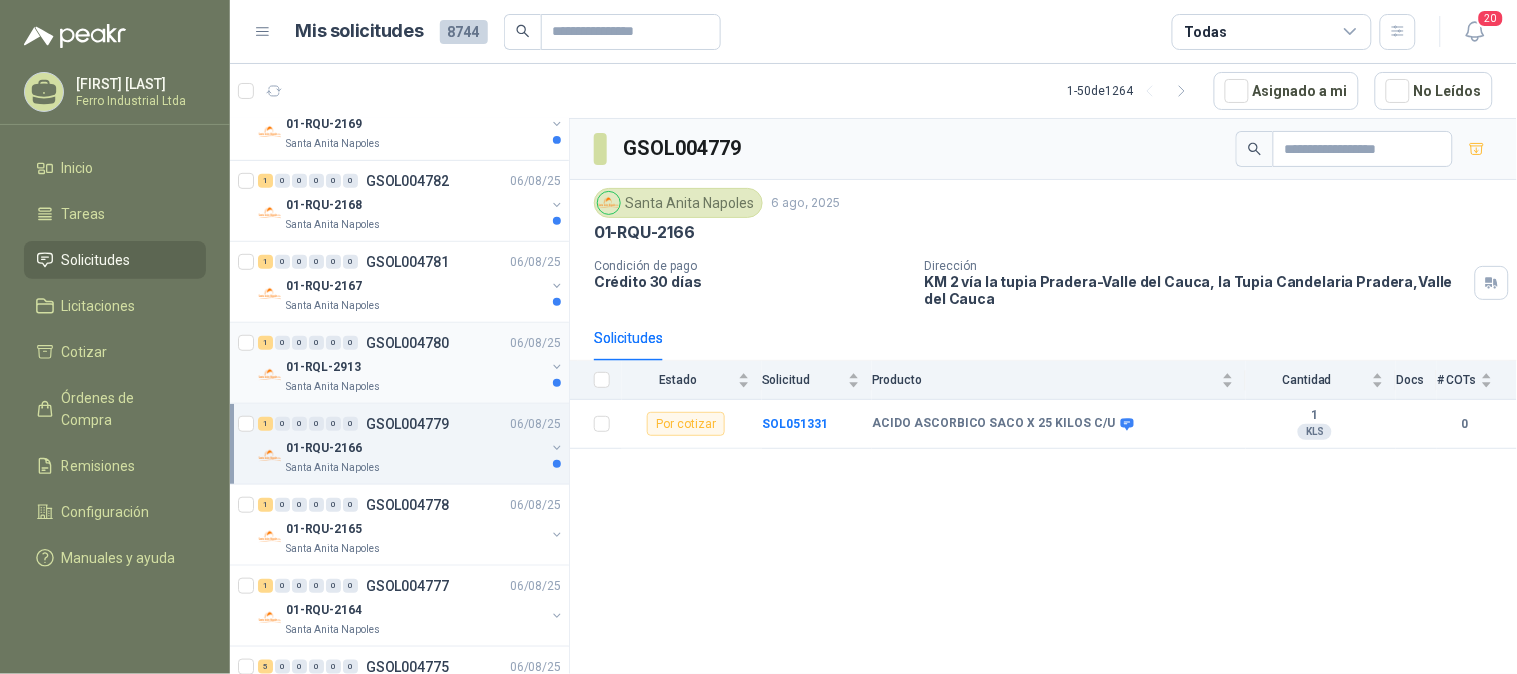 click on "01-RQL-2913" at bounding box center (415, 367) 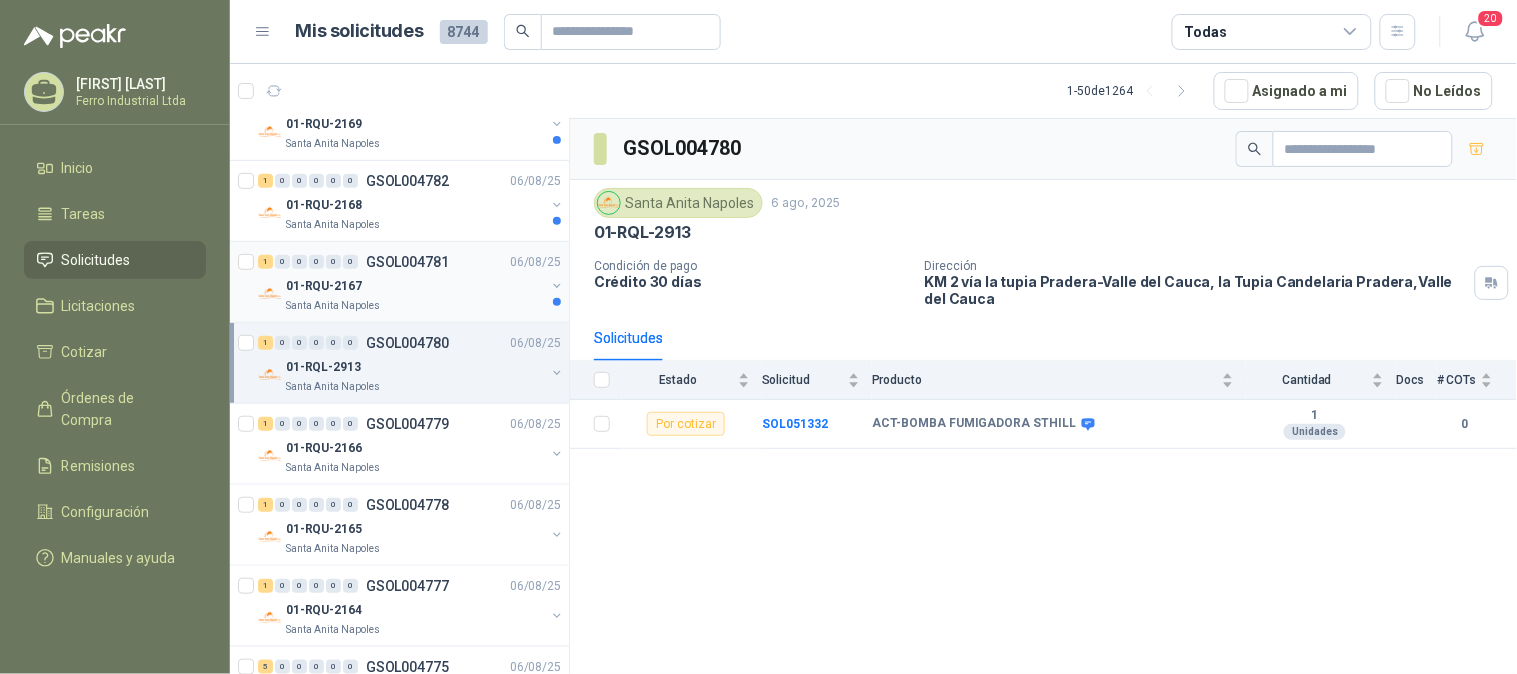 click on "Santa Anita Napoles" at bounding box center (415, 306) 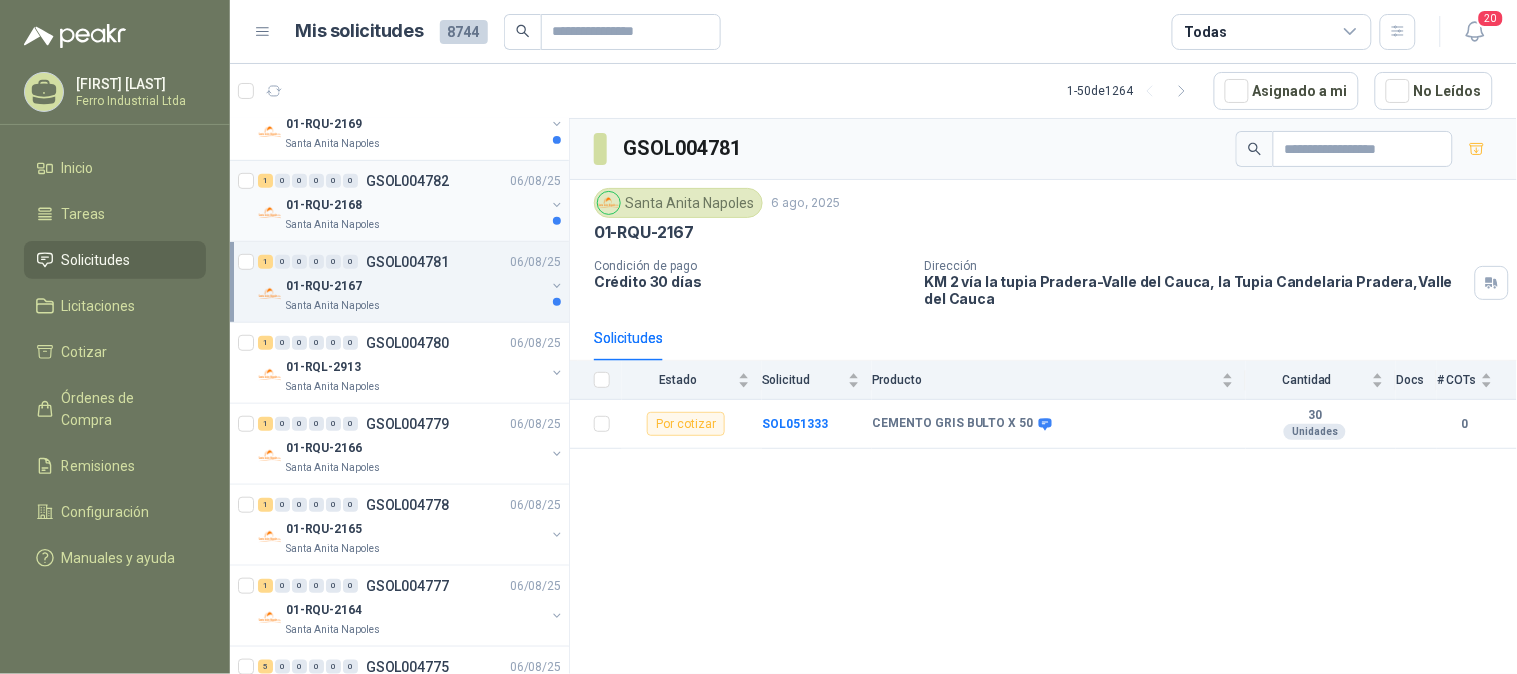 click on "01-RQU-2168" at bounding box center (415, 205) 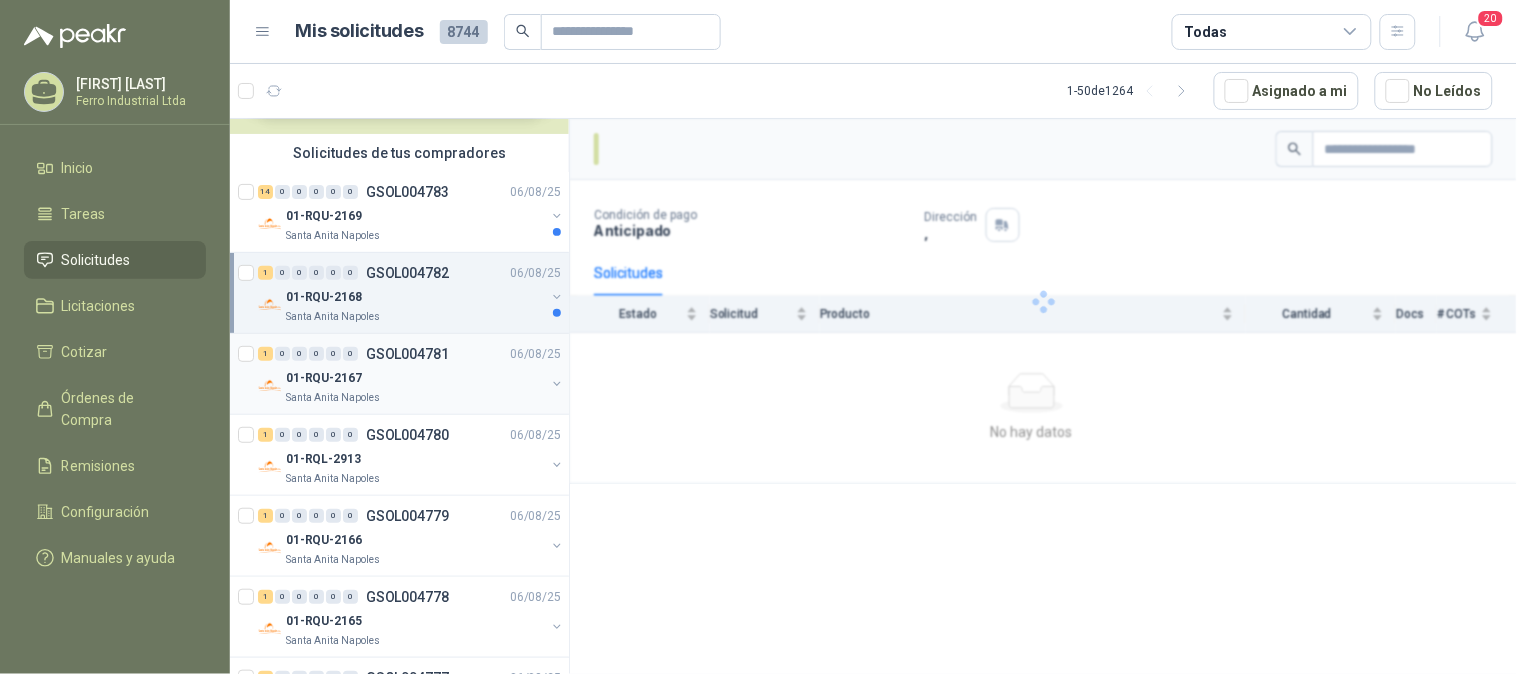 scroll, scrollTop: 111, scrollLeft: 0, axis: vertical 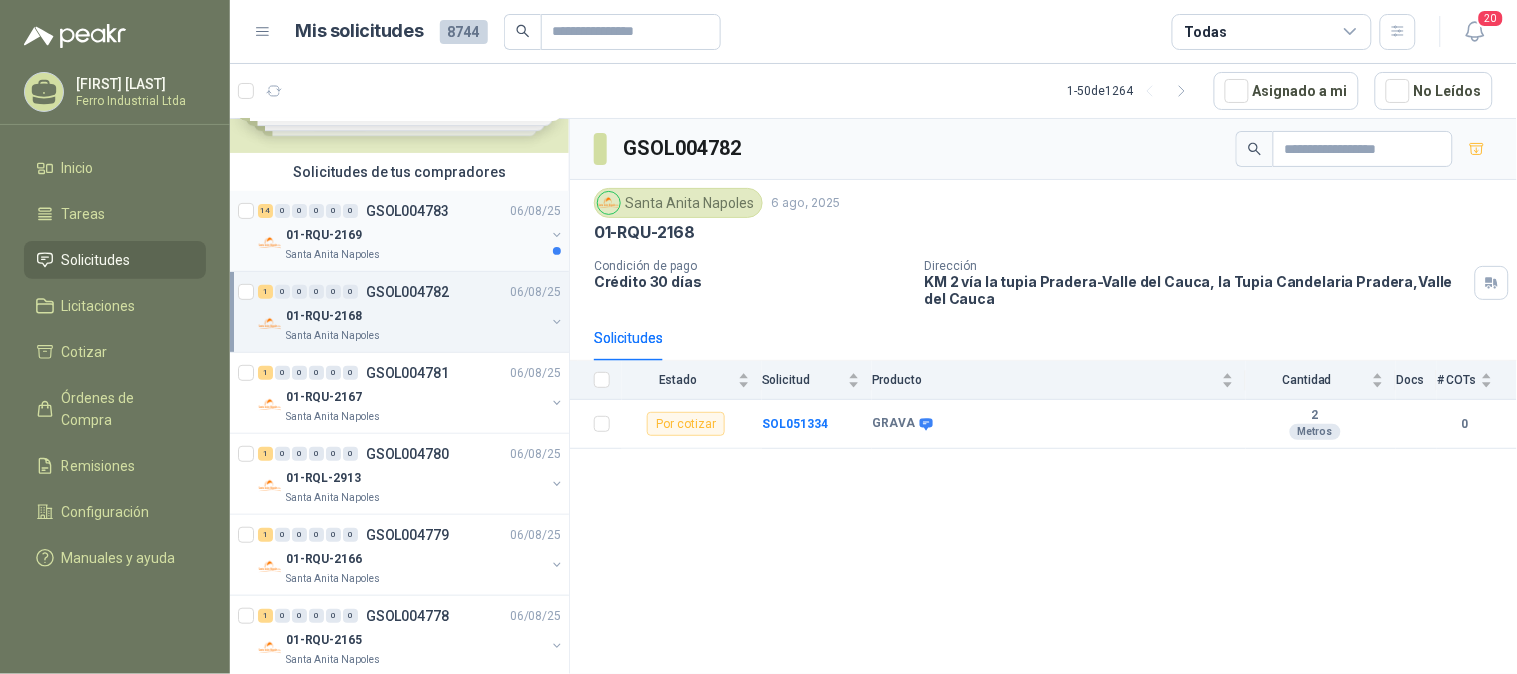 click on "01-RQU-2169" at bounding box center [415, 235] 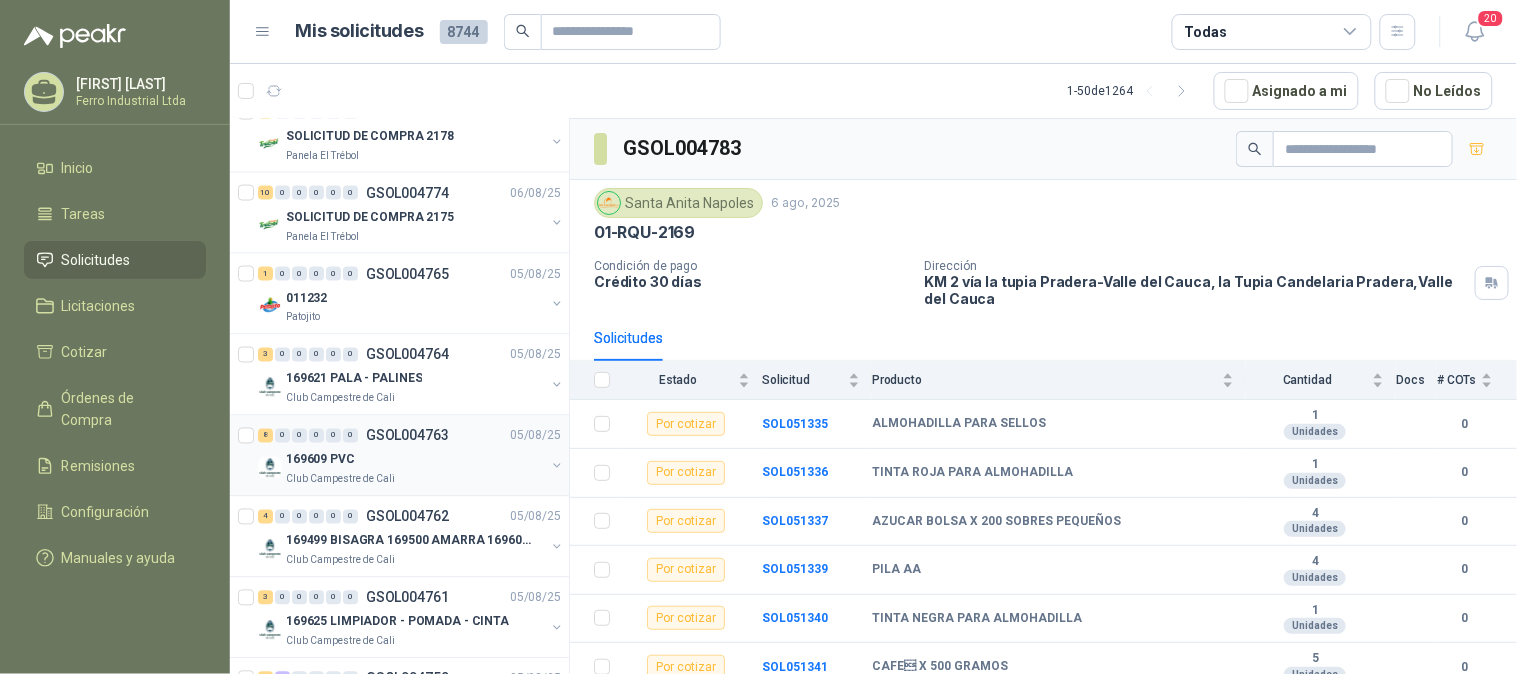 scroll, scrollTop: 555, scrollLeft: 0, axis: vertical 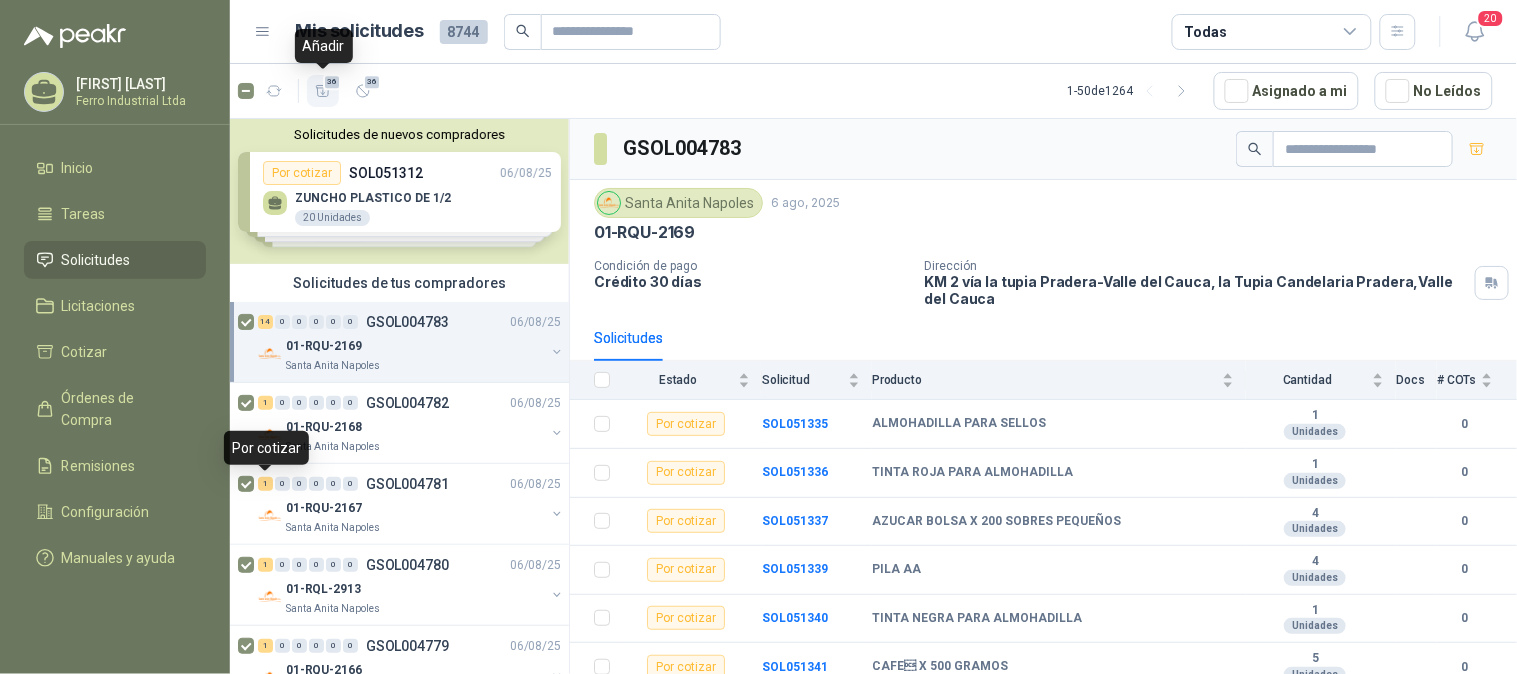 click 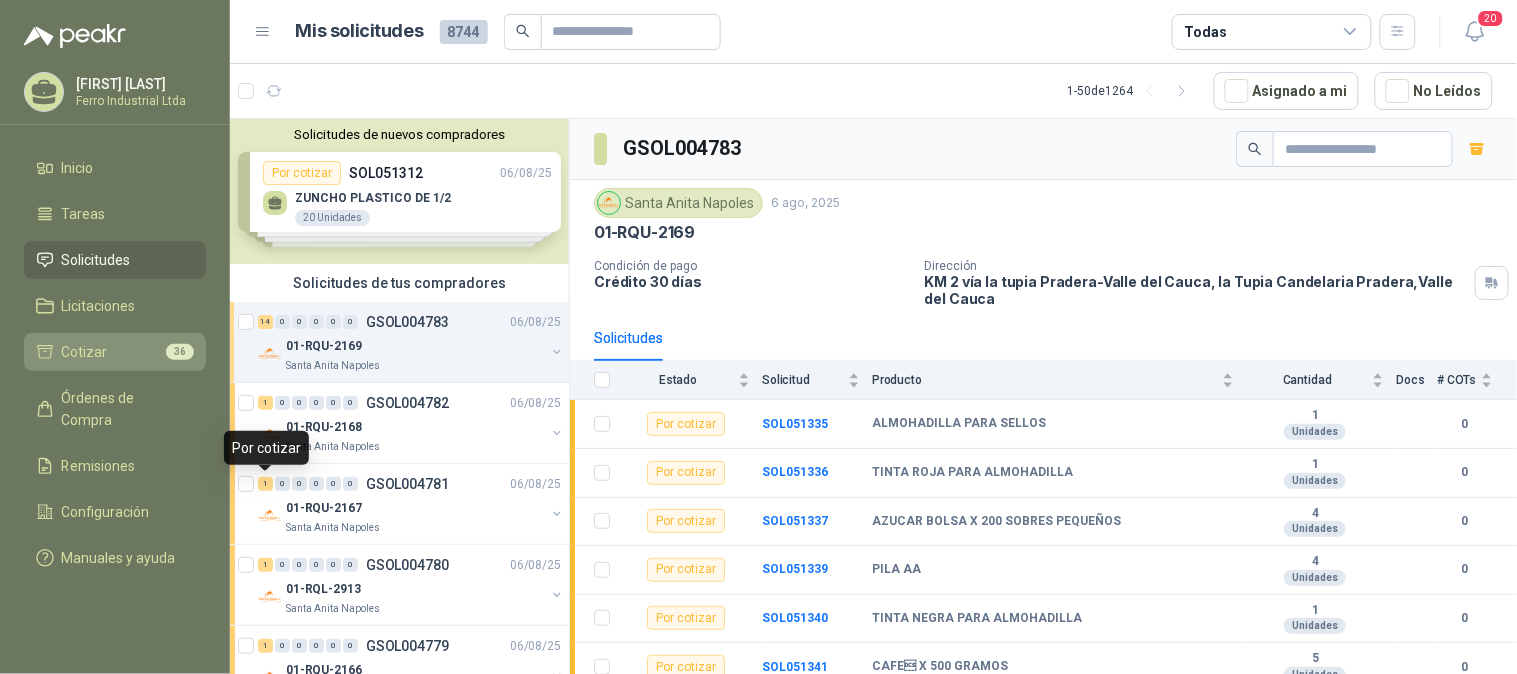 click on "Cotizar 36" at bounding box center (115, 352) 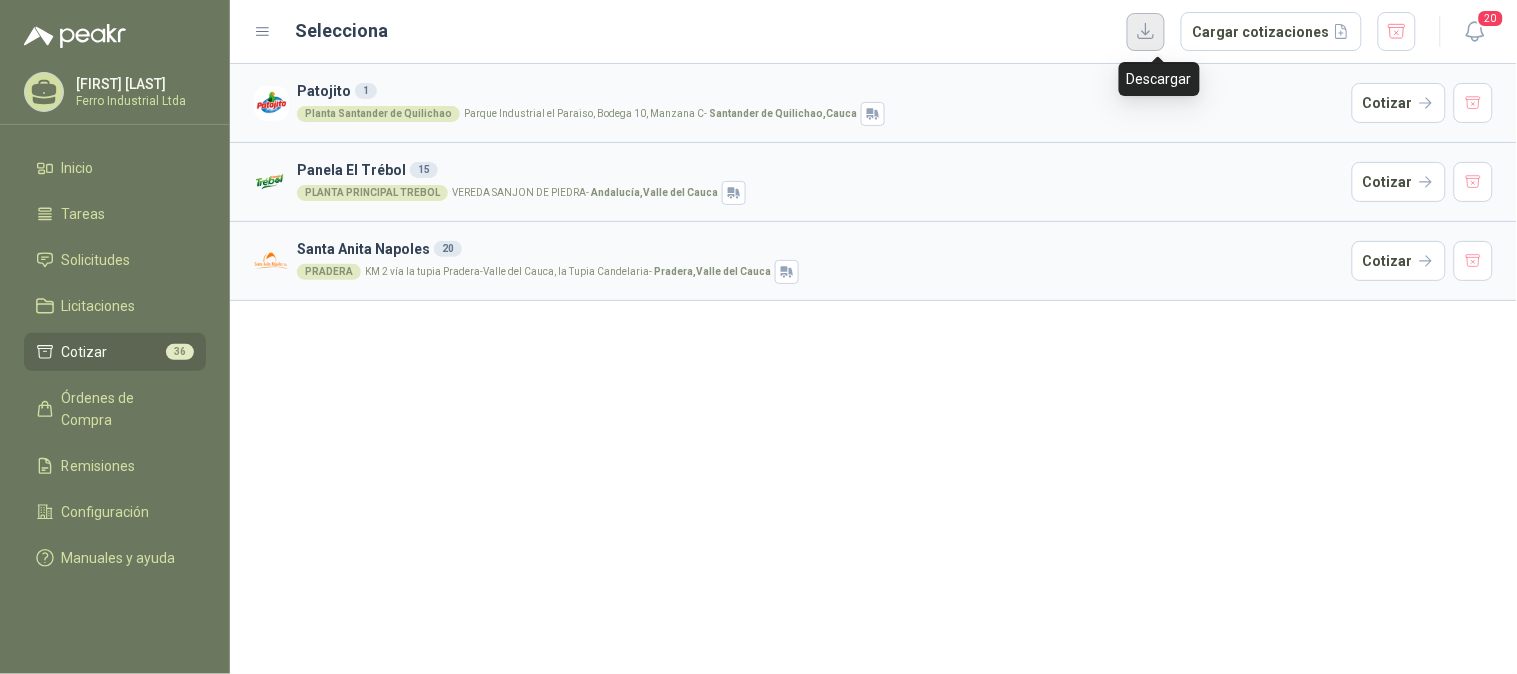click at bounding box center (1146, 32) 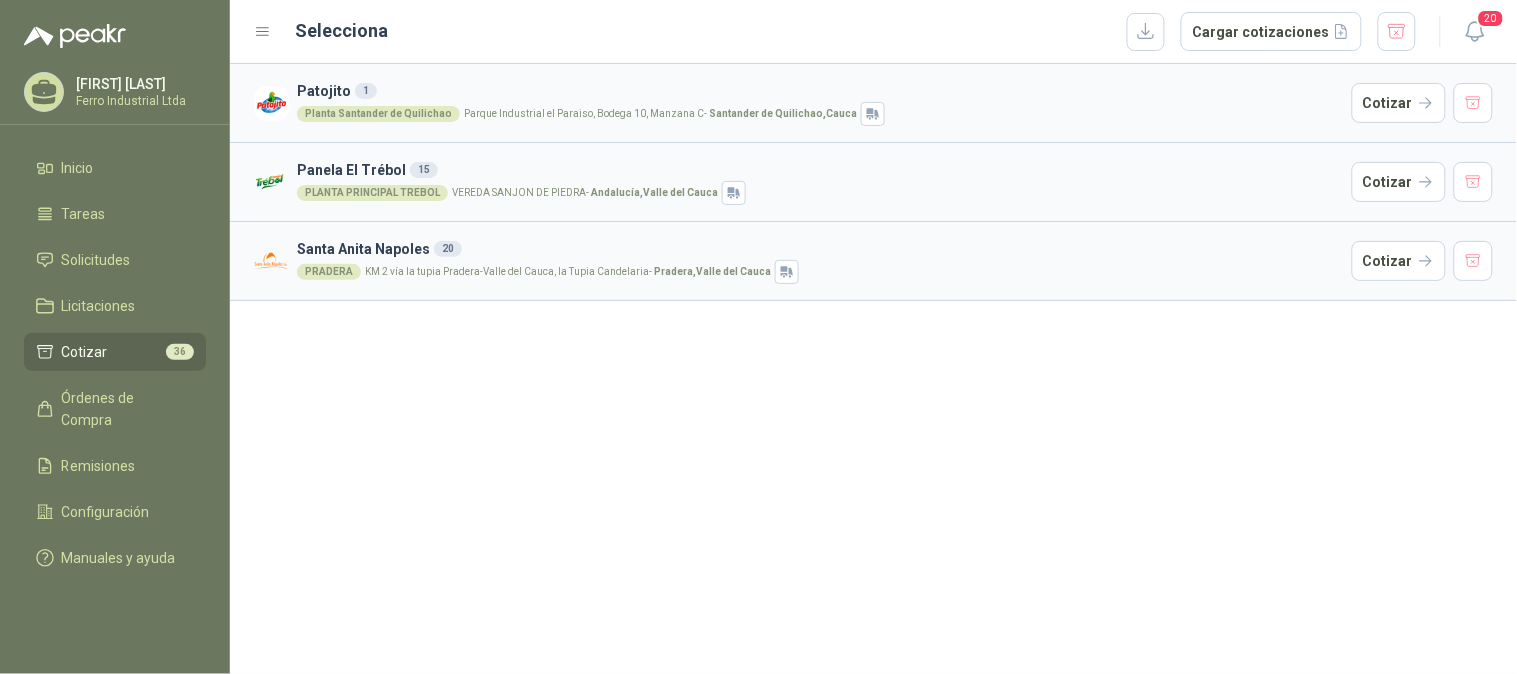 click on "[LAST] 1 Planta [CITY] de [CITY]  Parque Industrial el Paraiso, Bodega 10, Manzana C  -   [CITY],  [STATE] Cotizar    [PRODUCT] 15 PLANTA PRINCIPAL TREBOL VEREDA SANJON DE PIEDRA  -   [CITY],  [STATE] Cotizar    [PRODUCT] [NUMBER] PRADERA KM 2 vía la tupia Pradera-[STATE], la Tupia Candelaria   -   [CITY],  [STATE] Cotizar" at bounding box center (873, 369) 